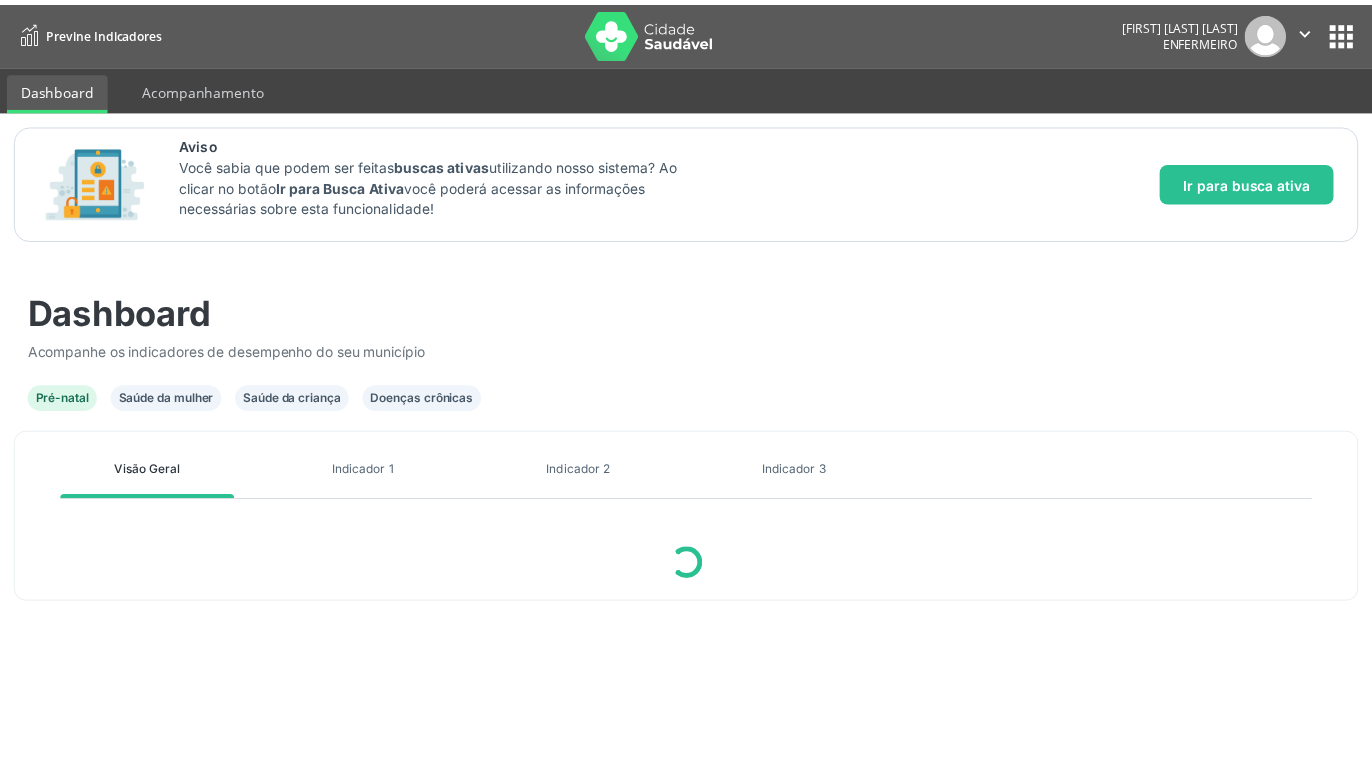scroll, scrollTop: 0, scrollLeft: 0, axis: both 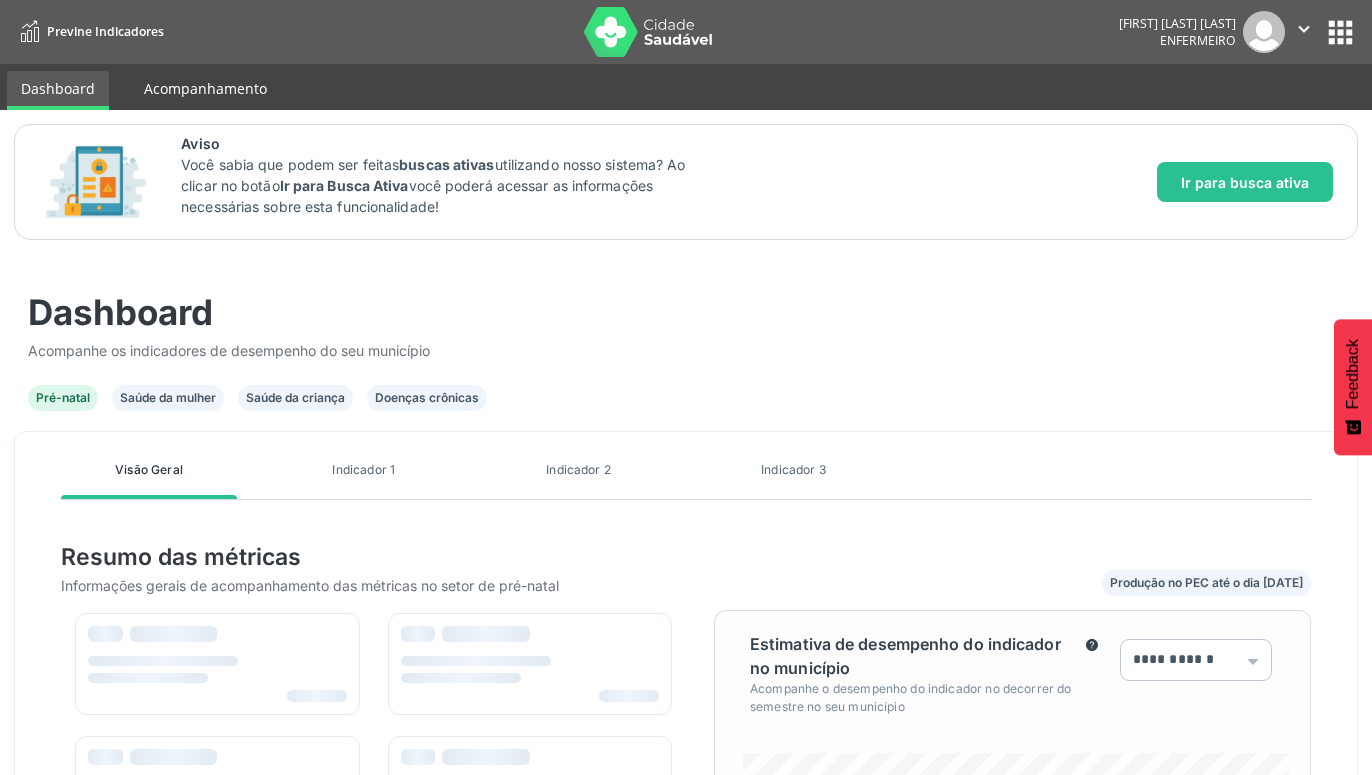 click on "Acompanhamento" at bounding box center [205, 88] 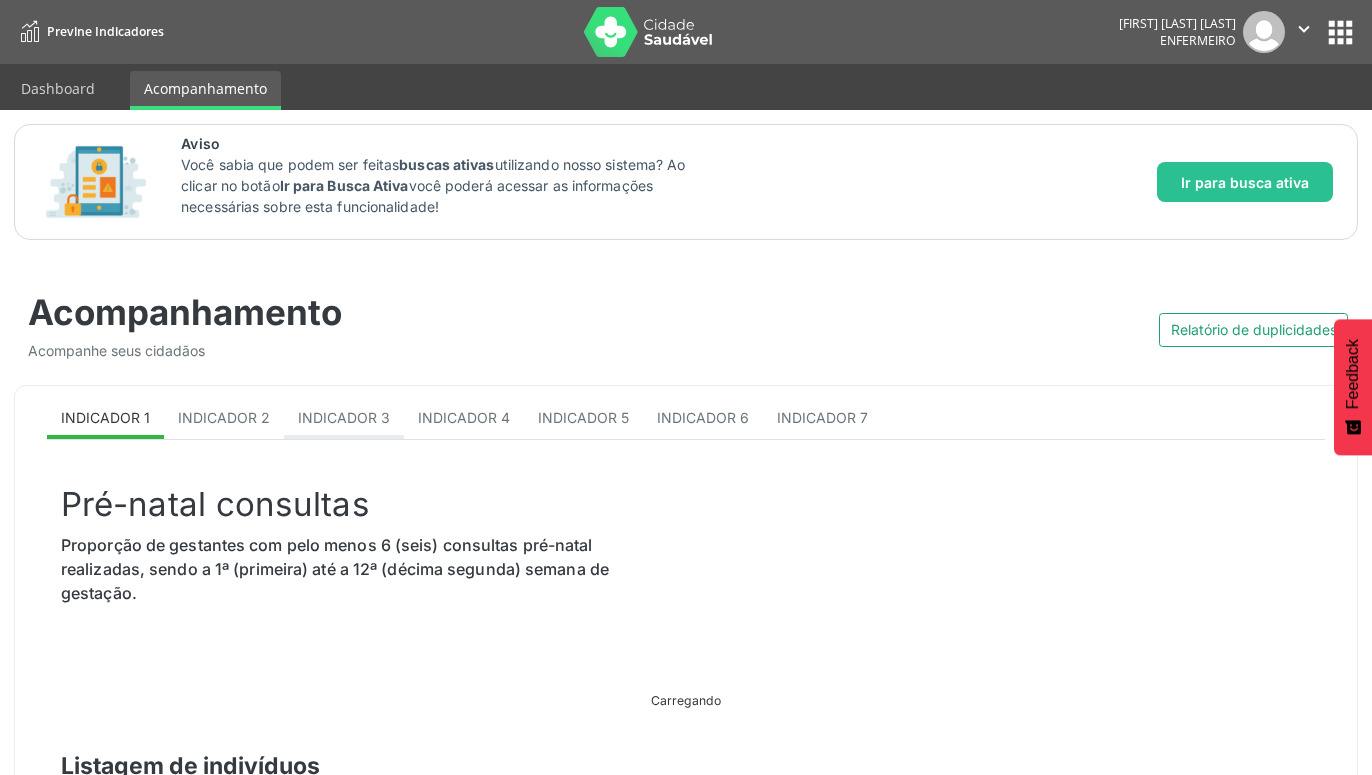 click on "Indicador 3" at bounding box center [344, 419] 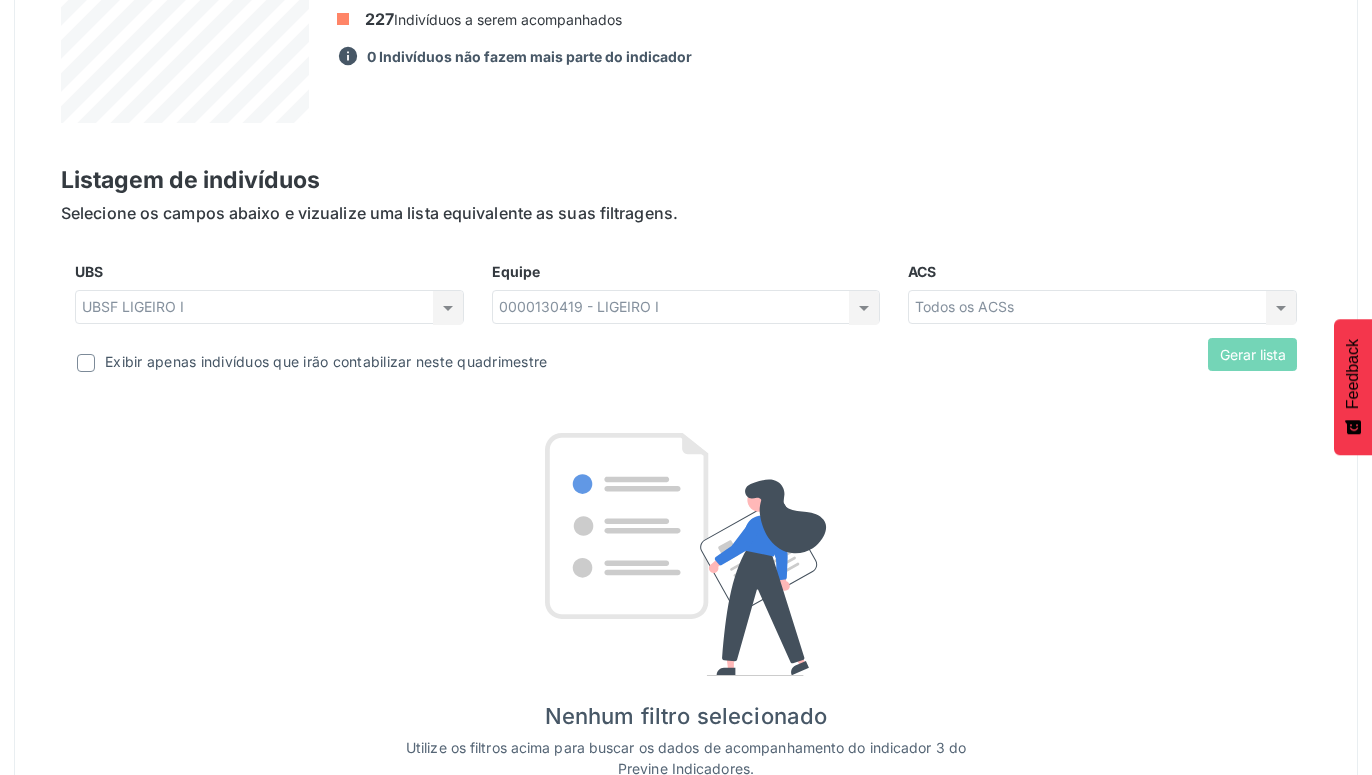 scroll, scrollTop: 803, scrollLeft: 0, axis: vertical 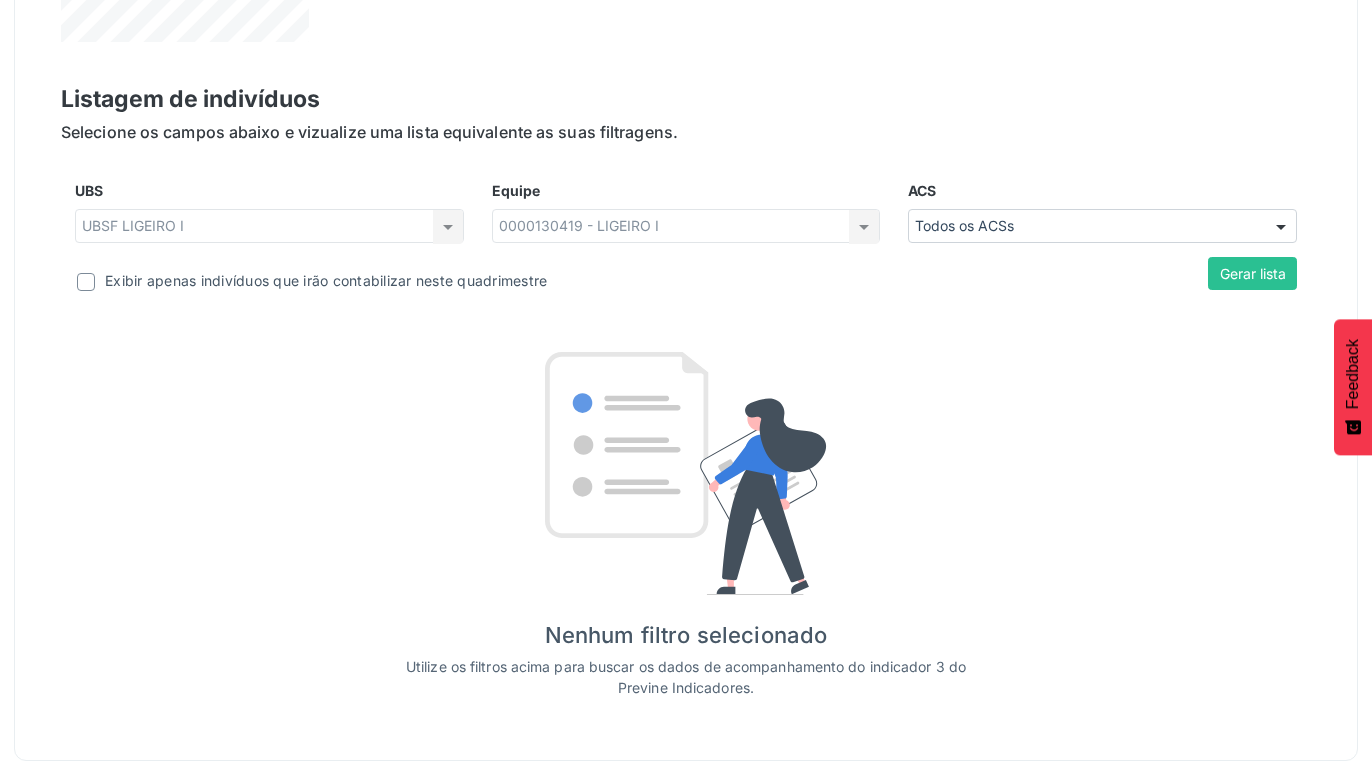 click on "Exibir apenas indivíduos que irão contabilizar neste quadrimestre" at bounding box center (326, 280) 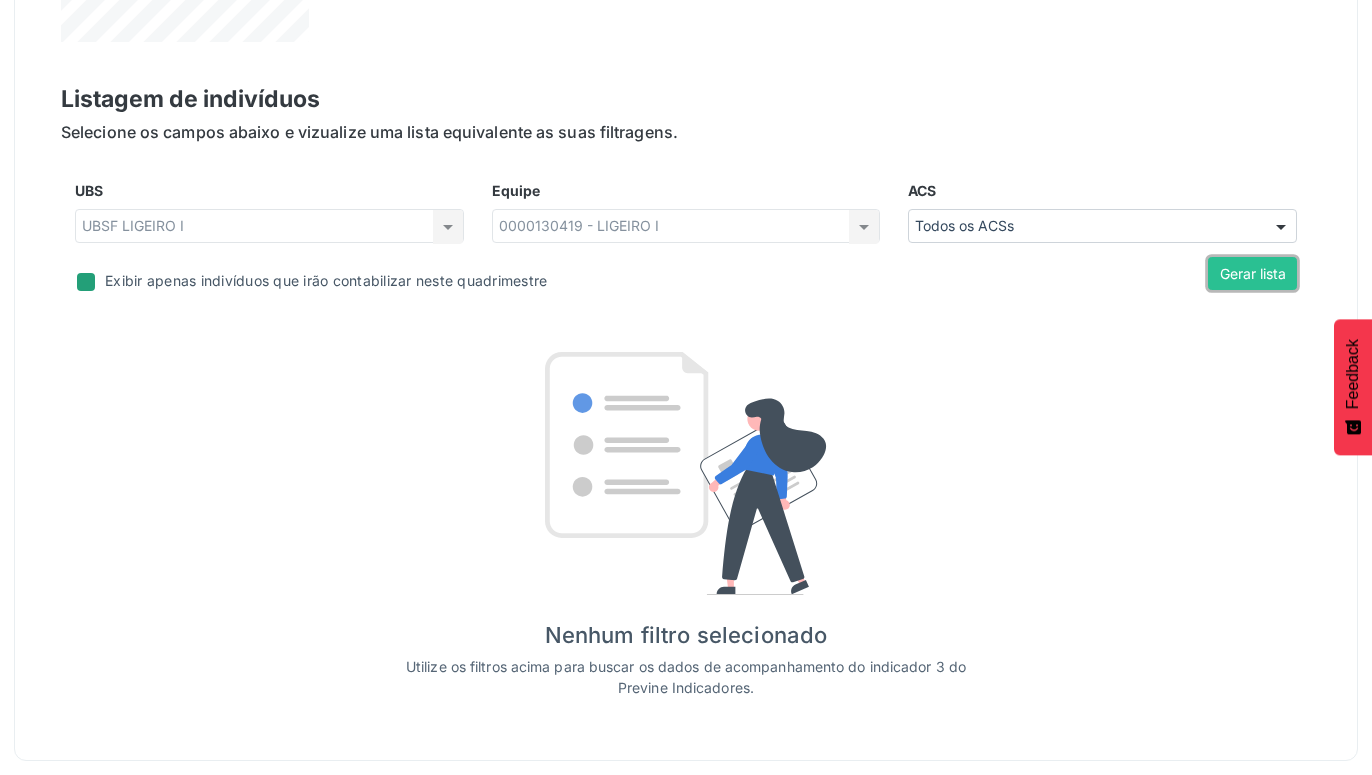 click on "Gerar lista" at bounding box center (1252, 274) 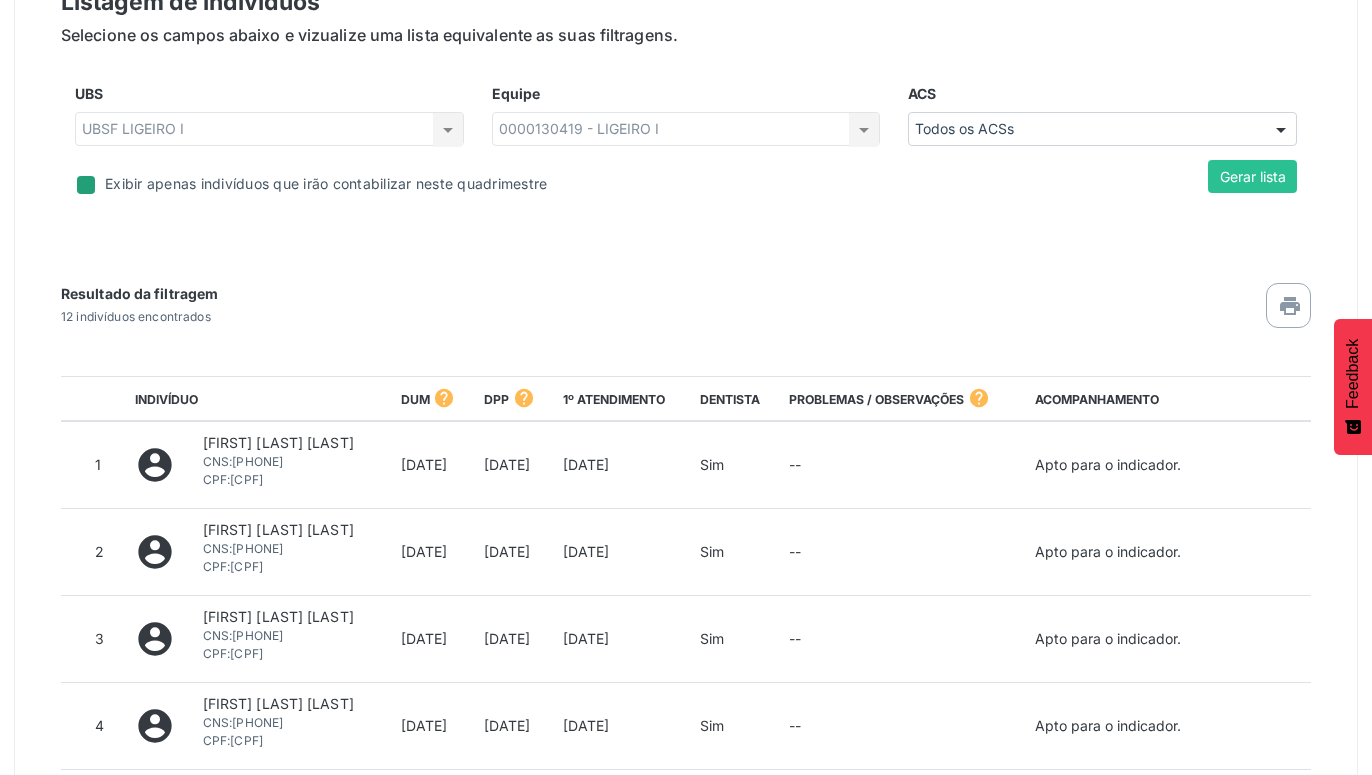 scroll, scrollTop: 701, scrollLeft: 0, axis: vertical 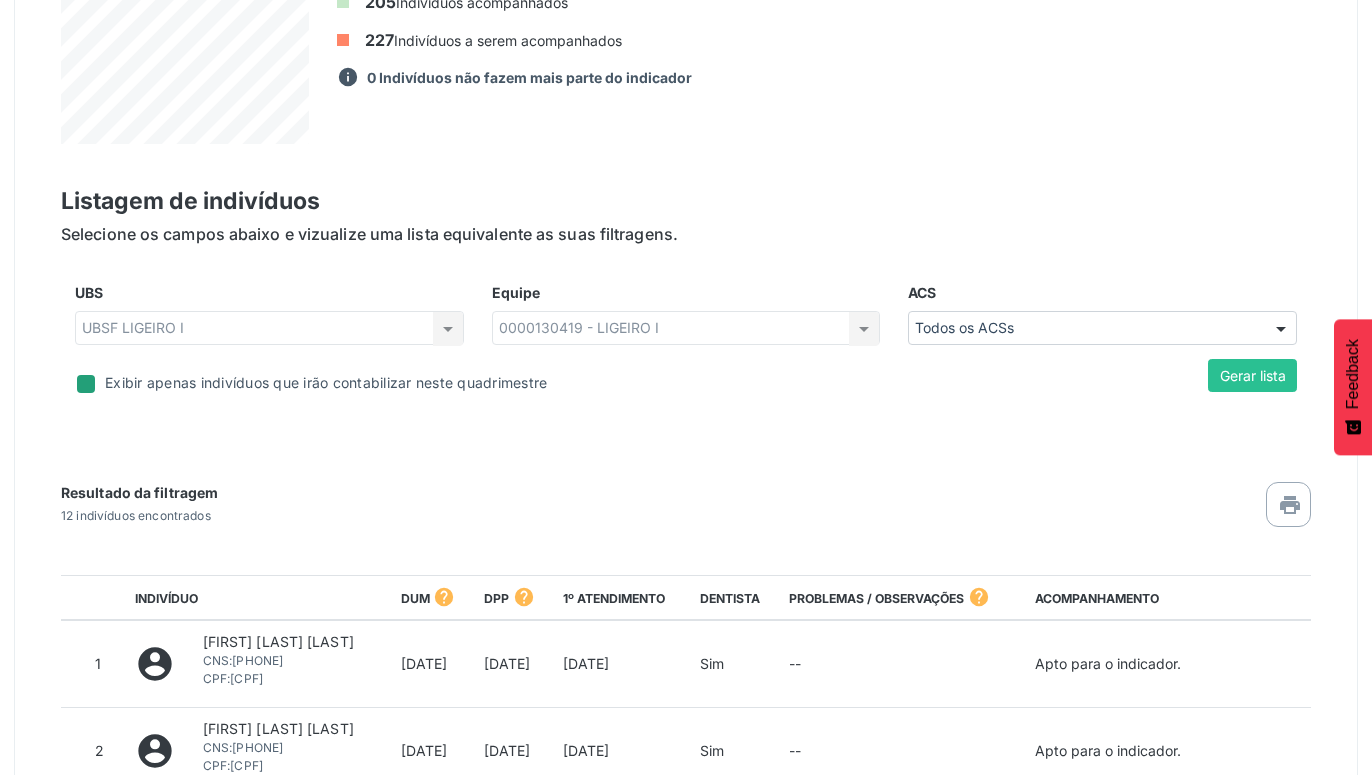 click on "Exibir apenas indivíduos que irão contabilizar neste quadrimestre" at bounding box center [326, 382] 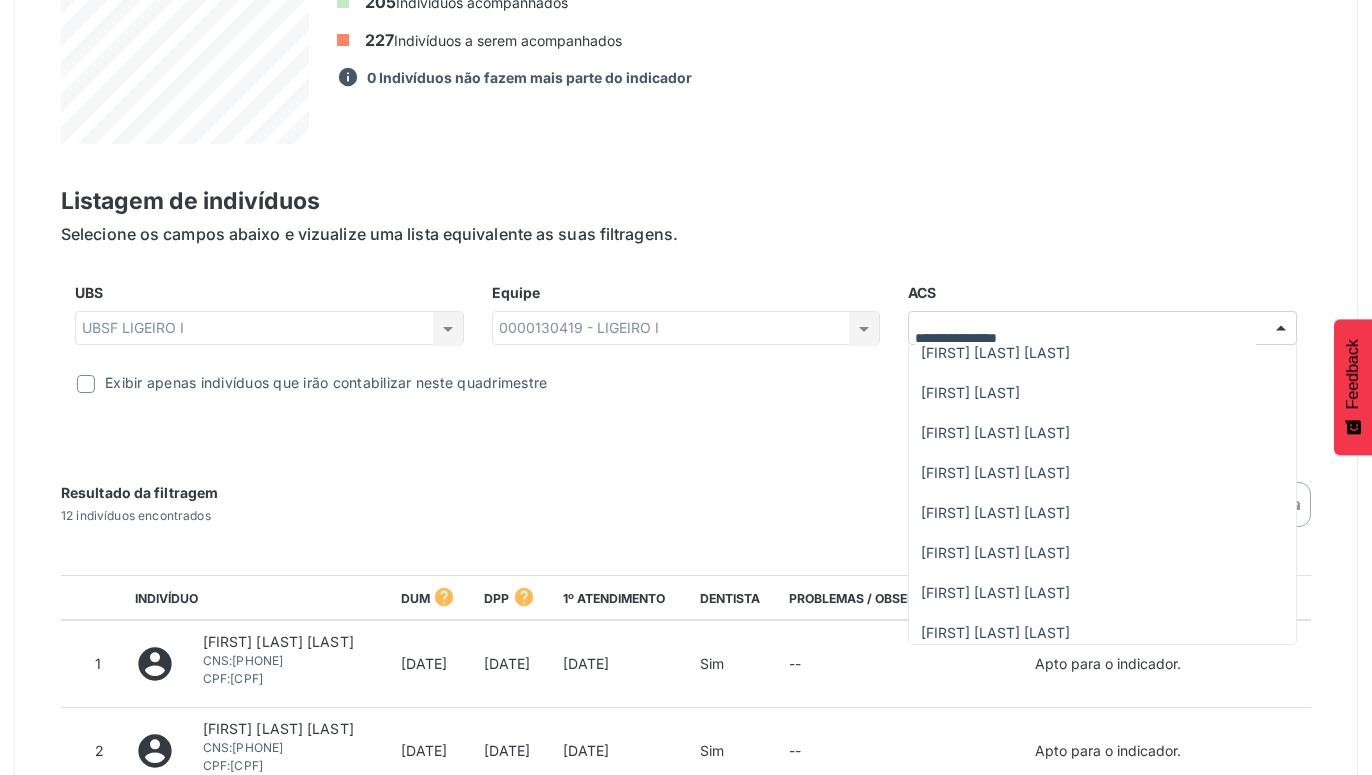 scroll, scrollTop: 261, scrollLeft: 0, axis: vertical 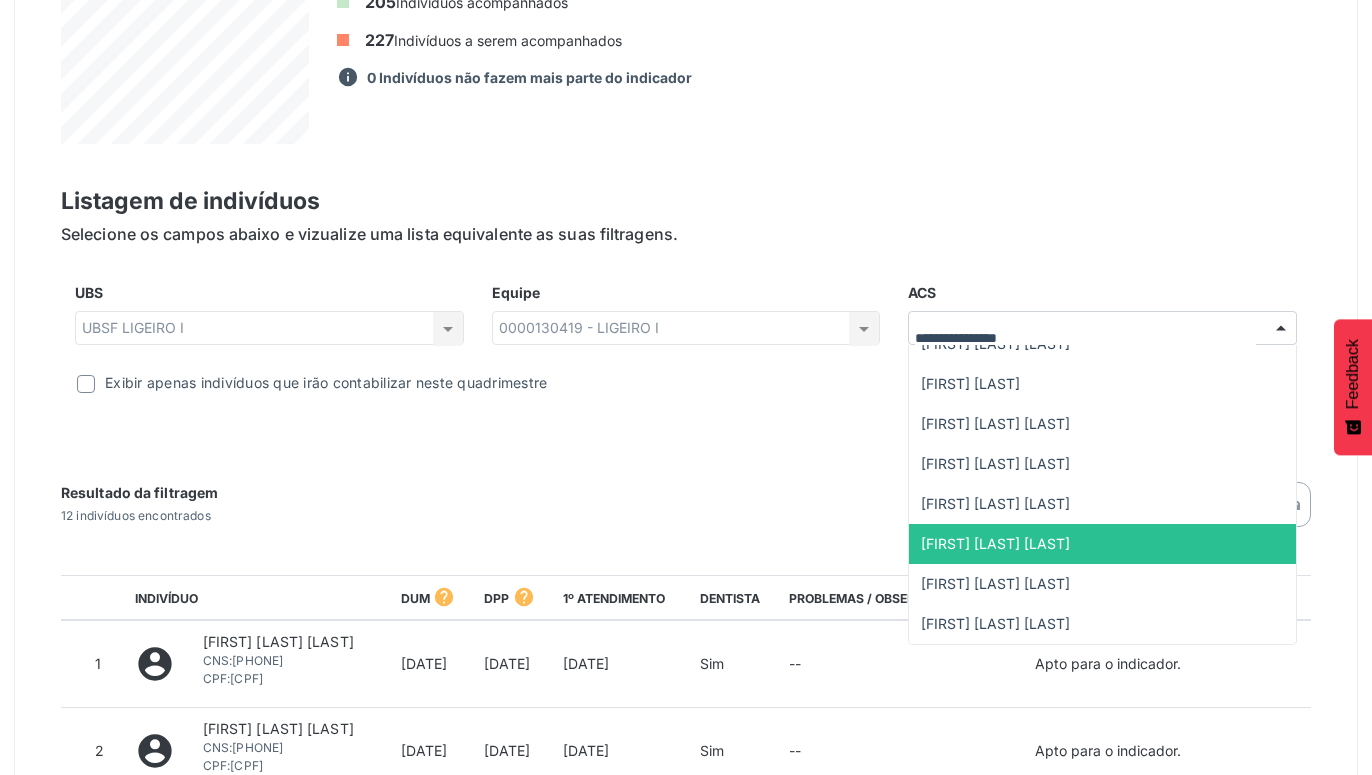 click on "[FIRST] [LAST] [LAST]" at bounding box center [995, 543] 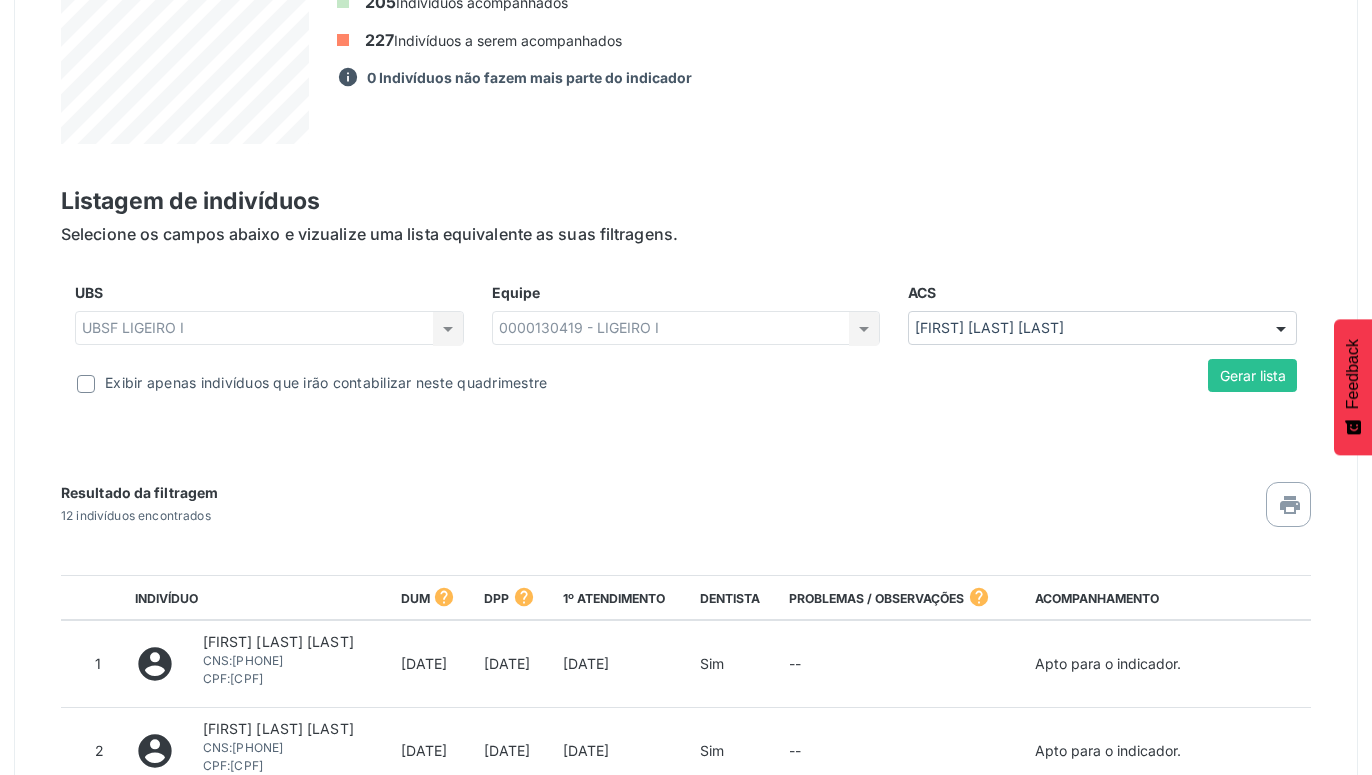 click on "Resultado da filtragem
12
indivíduos encontrados
printer" at bounding box center (686, 490) 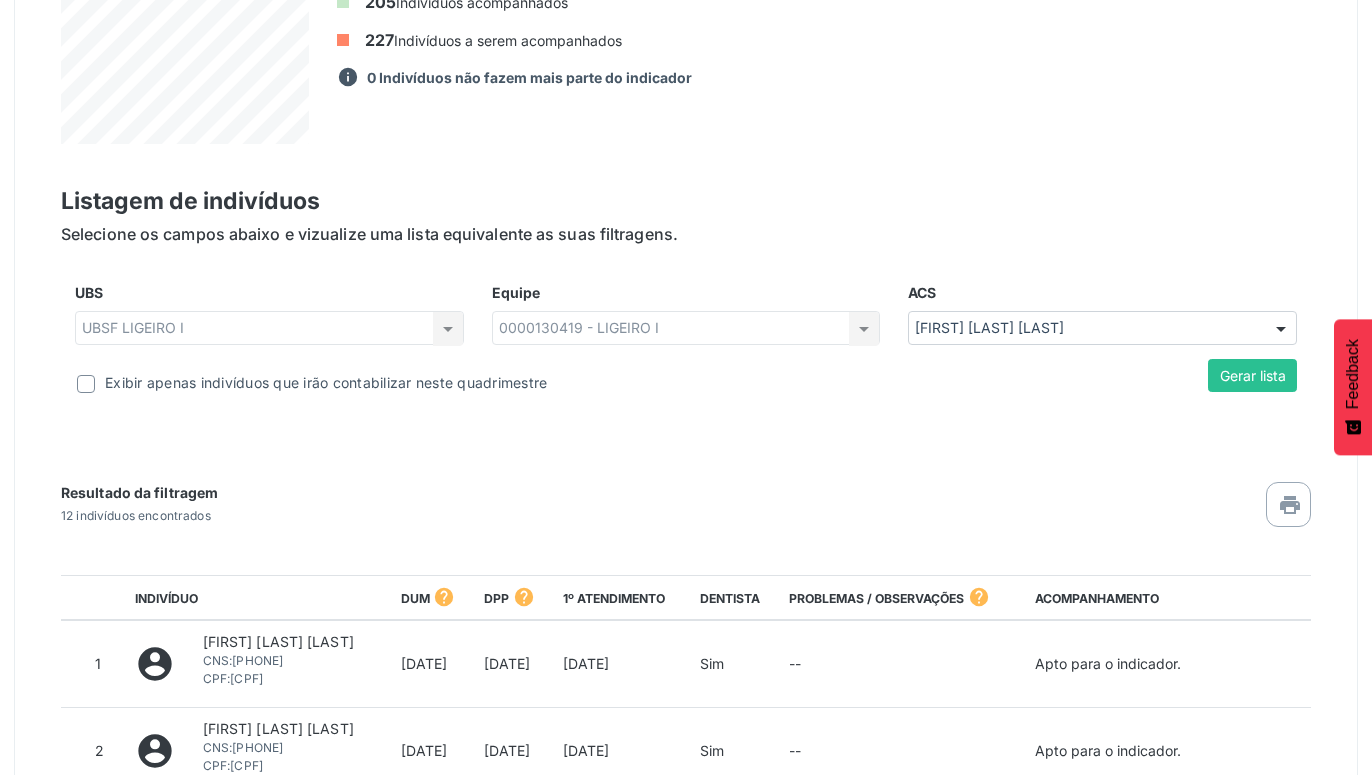 drag, startPoint x: 1311, startPoint y: 356, endPoint x: 1274, endPoint y: 369, distance: 39.217342 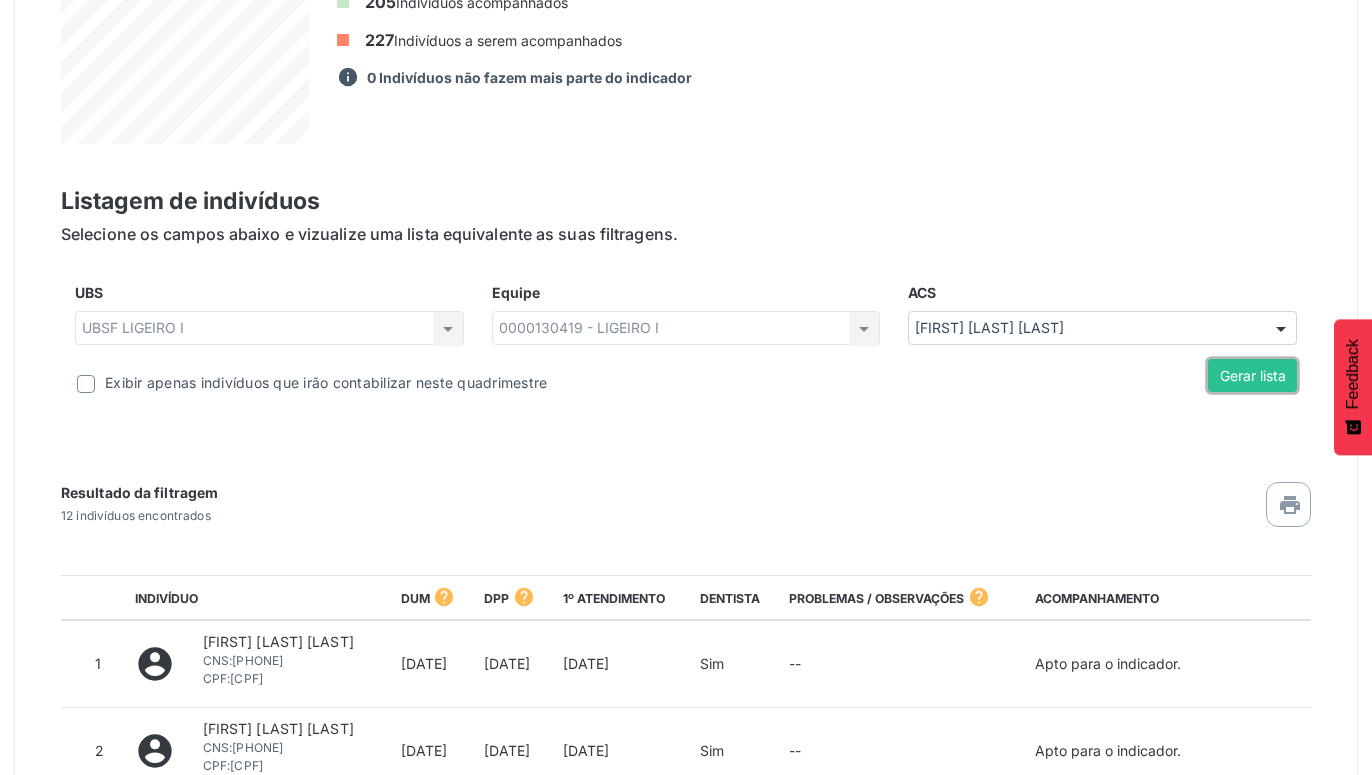 click on "Gerar lista" at bounding box center (1252, 376) 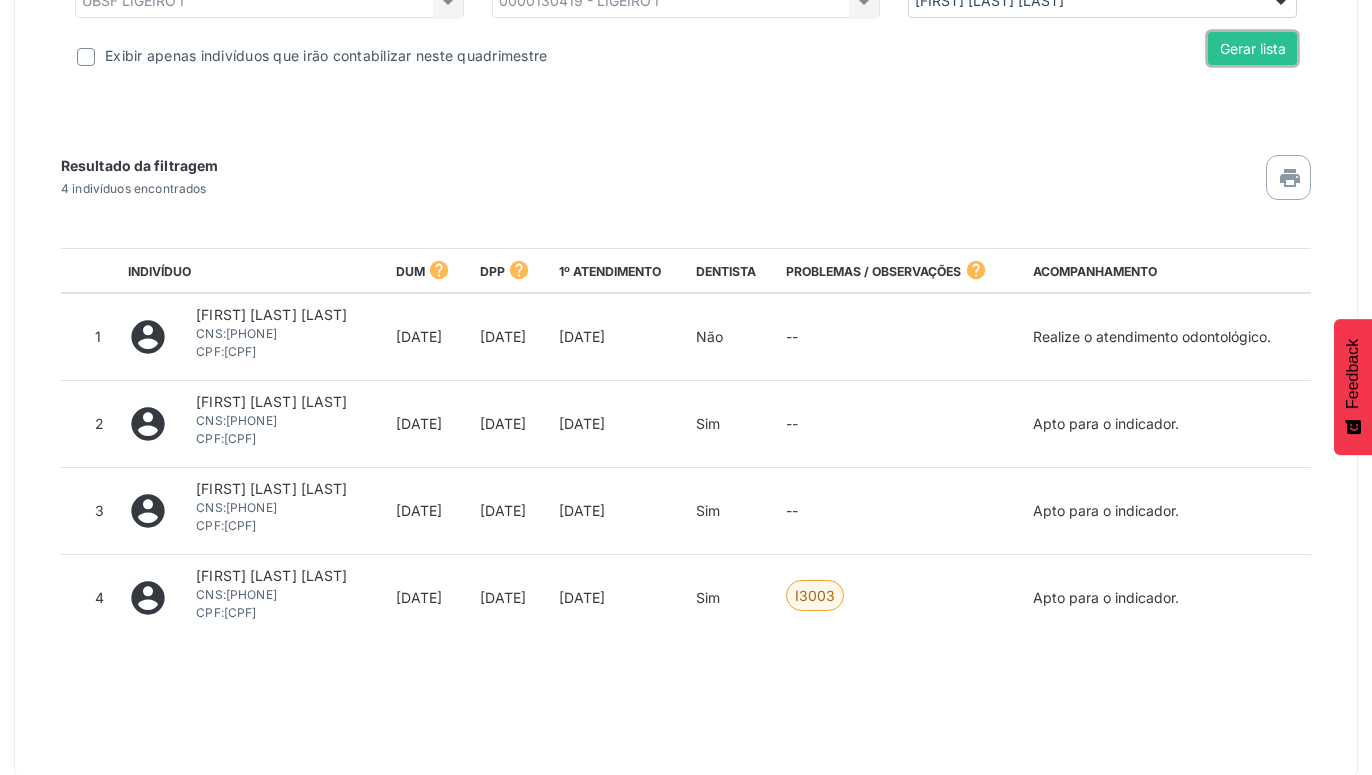 scroll, scrollTop: 1075, scrollLeft: 0, axis: vertical 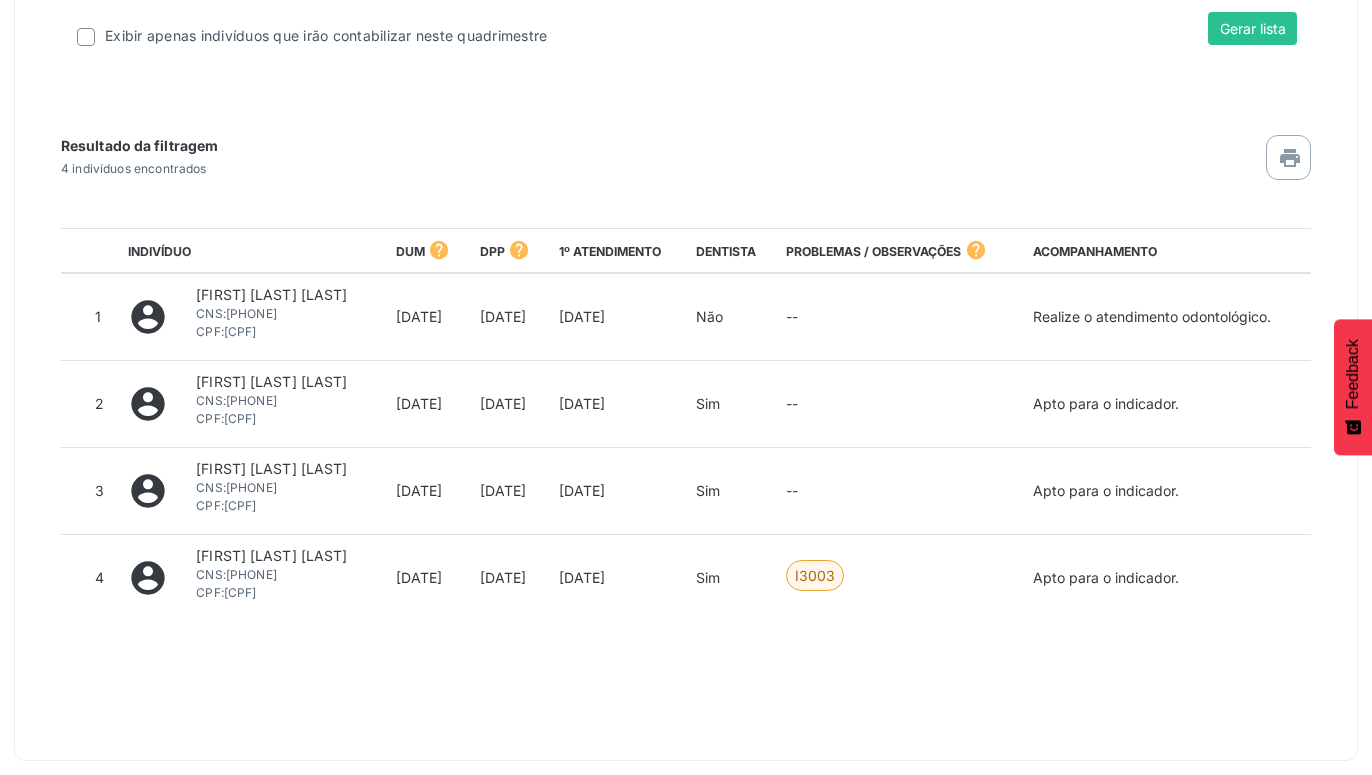 drag, startPoint x: 286, startPoint y: 294, endPoint x: 401, endPoint y: 279, distance: 115.97414 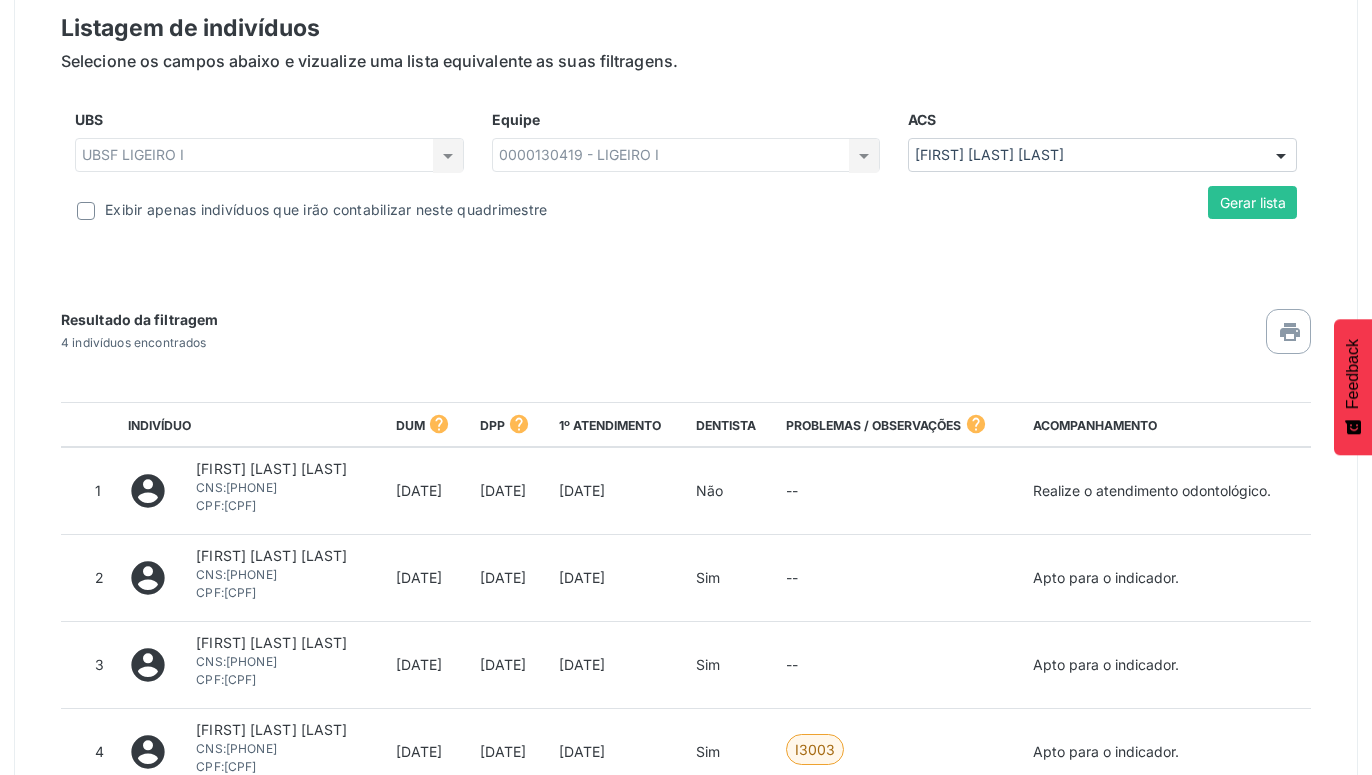 scroll, scrollTop: 871, scrollLeft: 0, axis: vertical 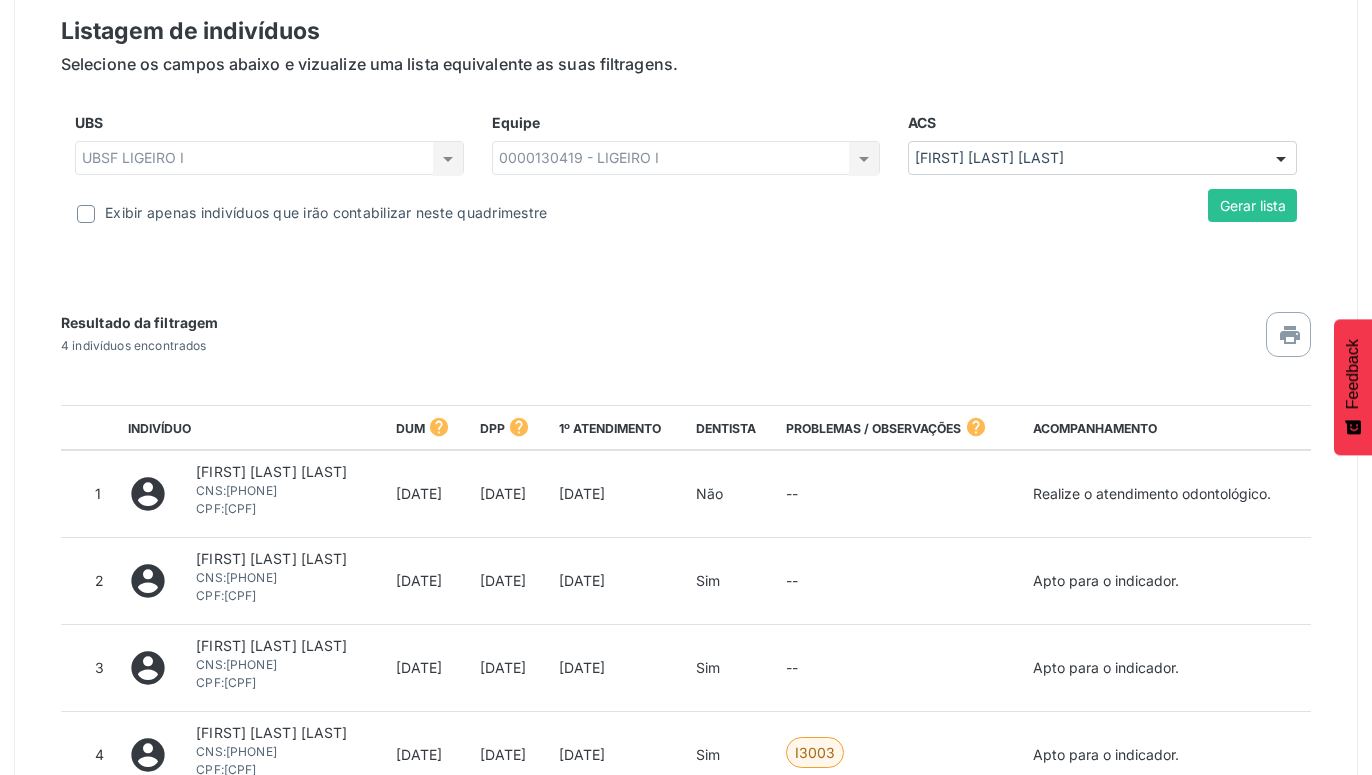 click on "[FIRST] [LAST] [LAST]" at bounding box center (1102, 158) 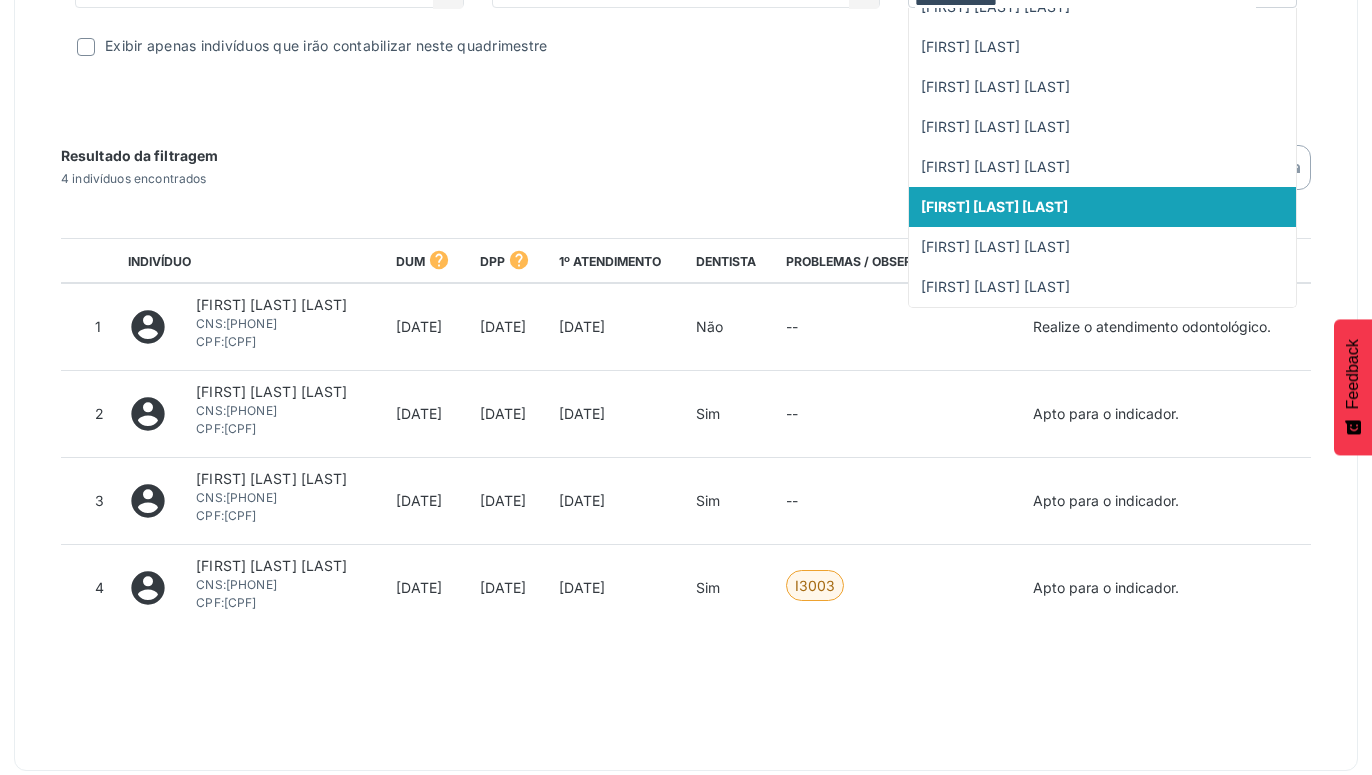 scroll, scrollTop: 1075, scrollLeft: 0, axis: vertical 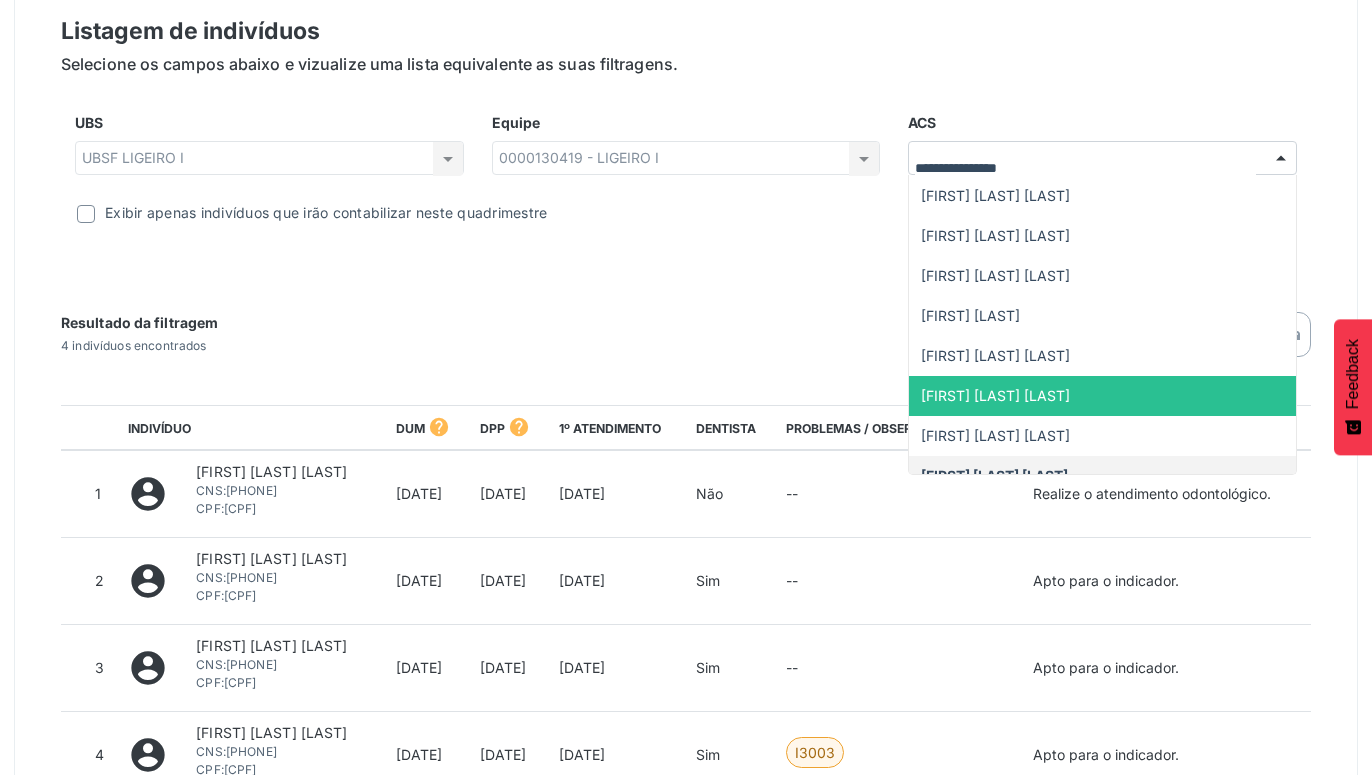 click on "Exibir apenas indivíduos que irão contabilizar neste quadrimestre" at bounding box center (326, 212) 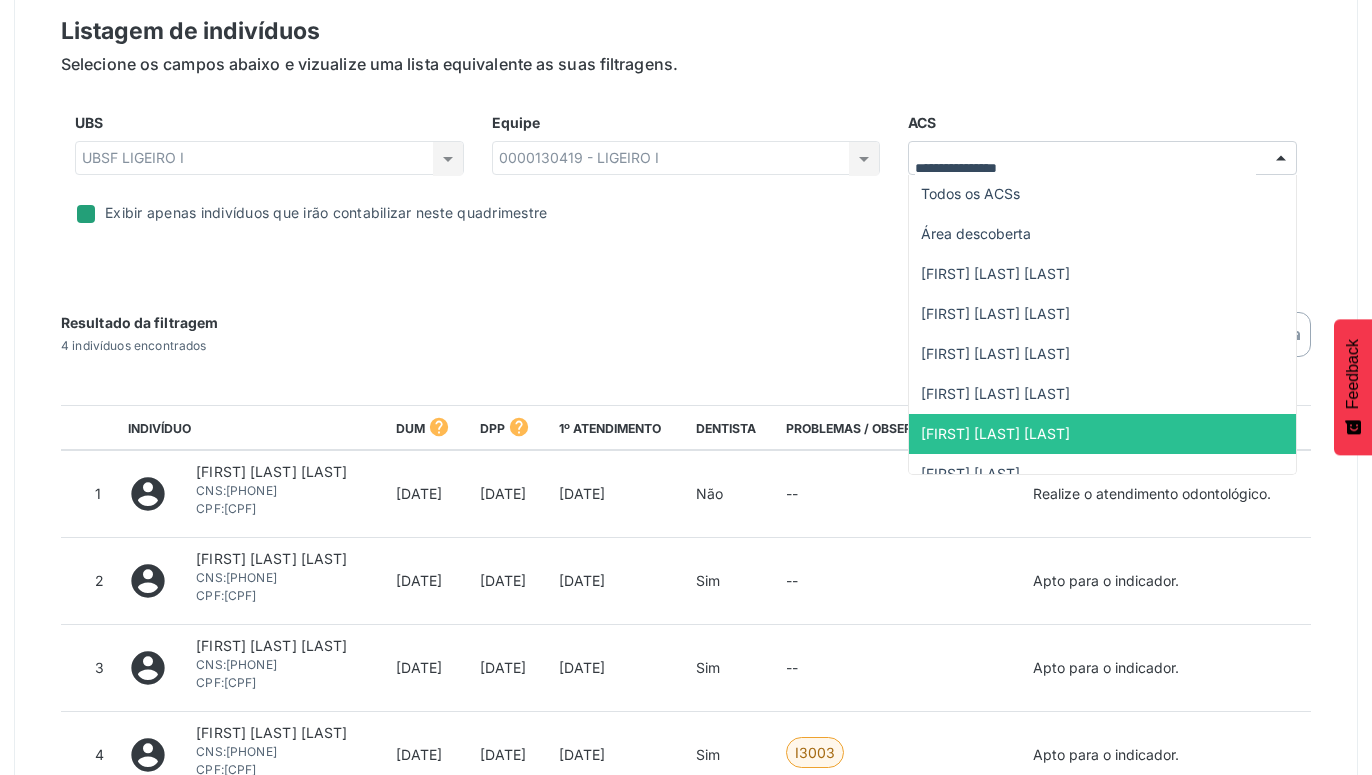 scroll, scrollTop: 0, scrollLeft: 0, axis: both 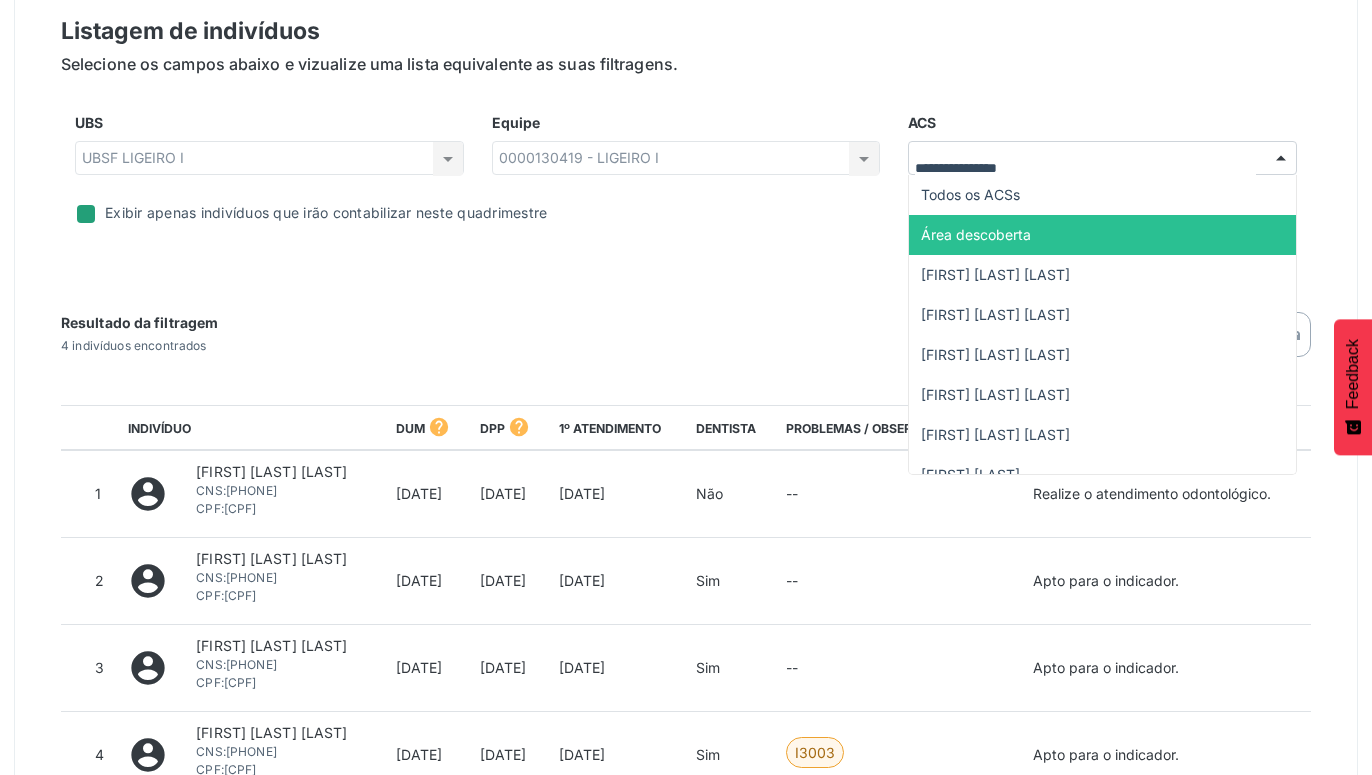 drag, startPoint x: 954, startPoint y: 256, endPoint x: 954, endPoint y: 241, distance: 15 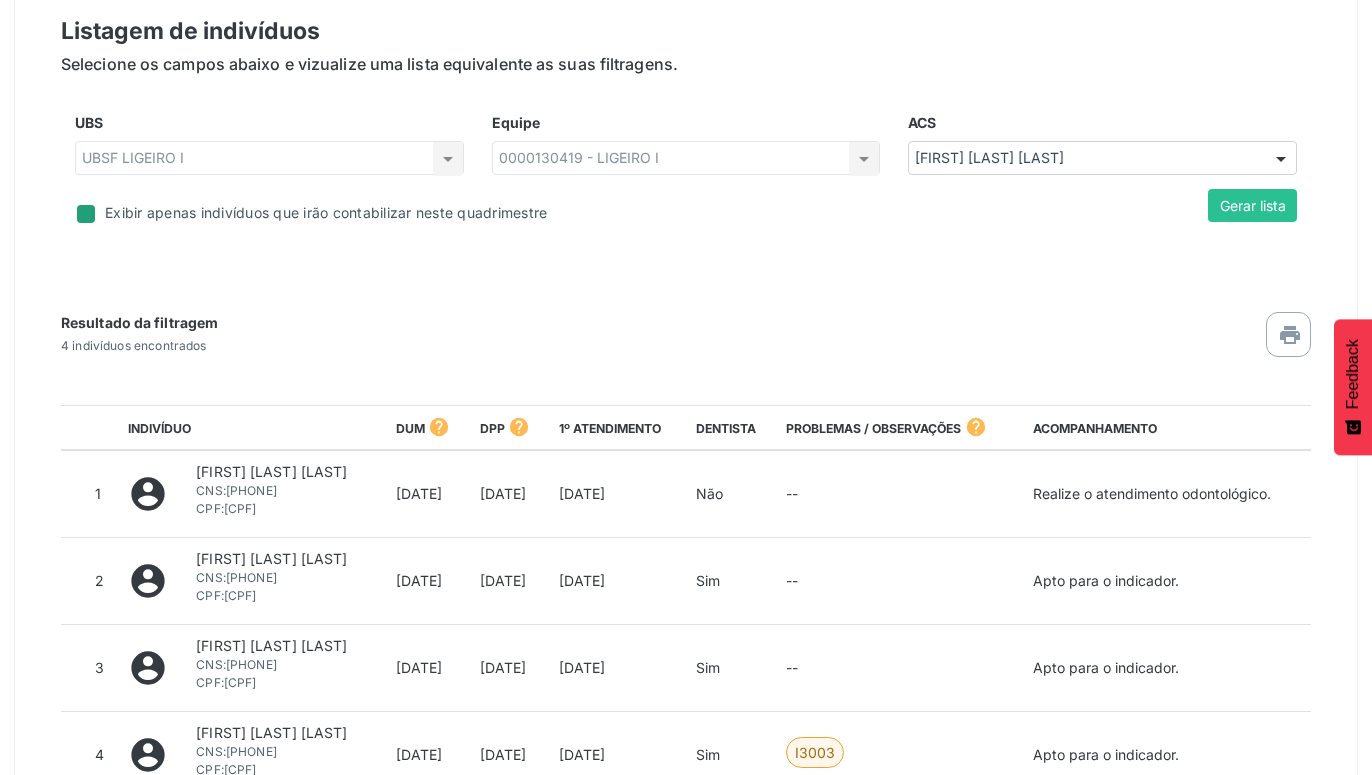 drag, startPoint x: 857, startPoint y: 292, endPoint x: 863, endPoint y: 276, distance: 17.088007 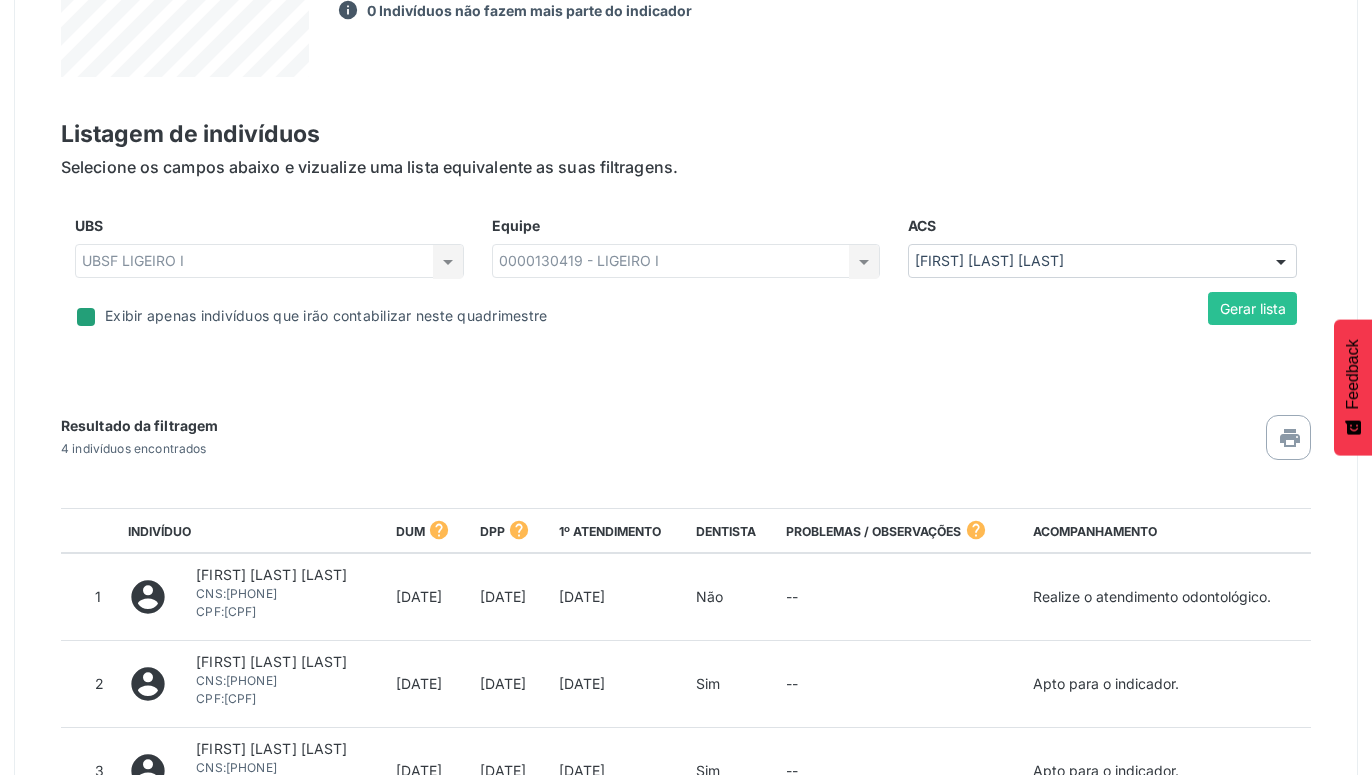 scroll, scrollTop: 769, scrollLeft: 0, axis: vertical 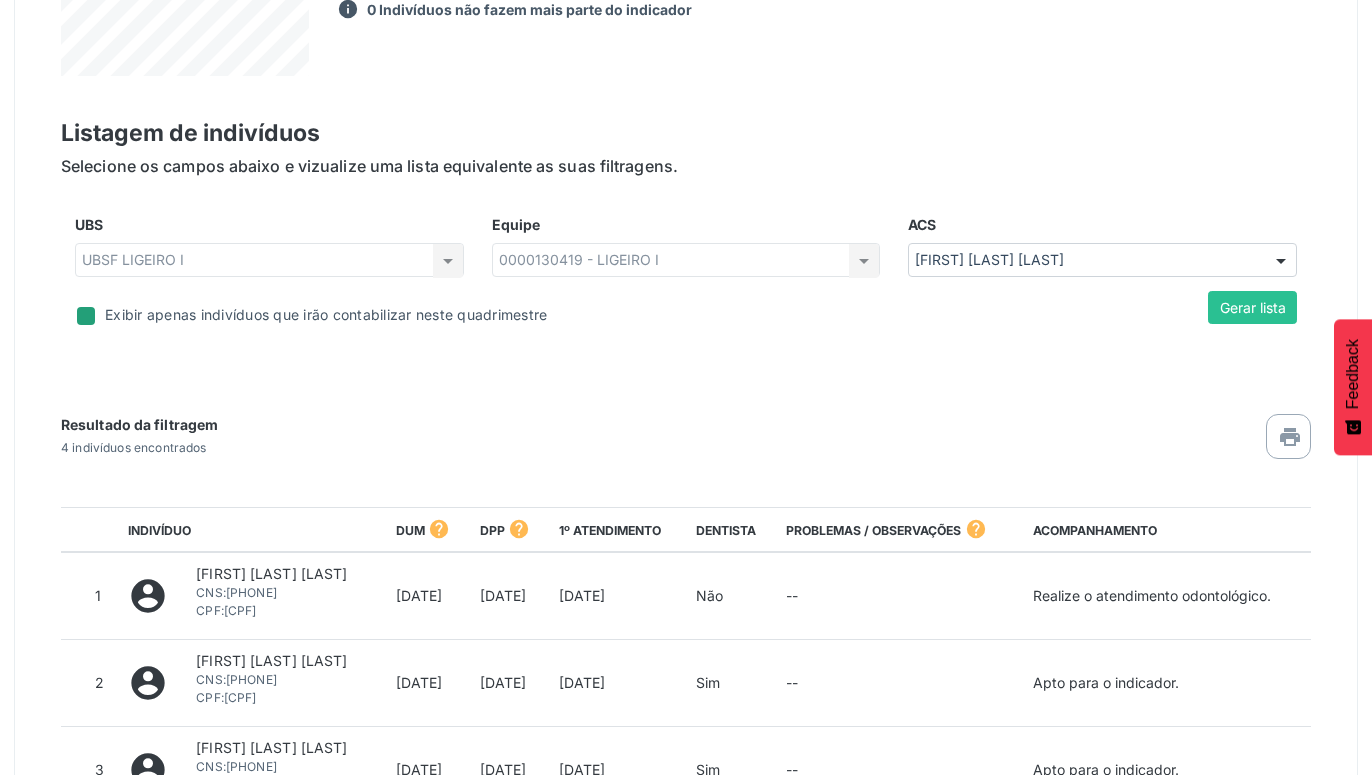 click on "Exibir apenas indivíduos que irão contabilizar neste quadrimestre" at bounding box center [326, 314] 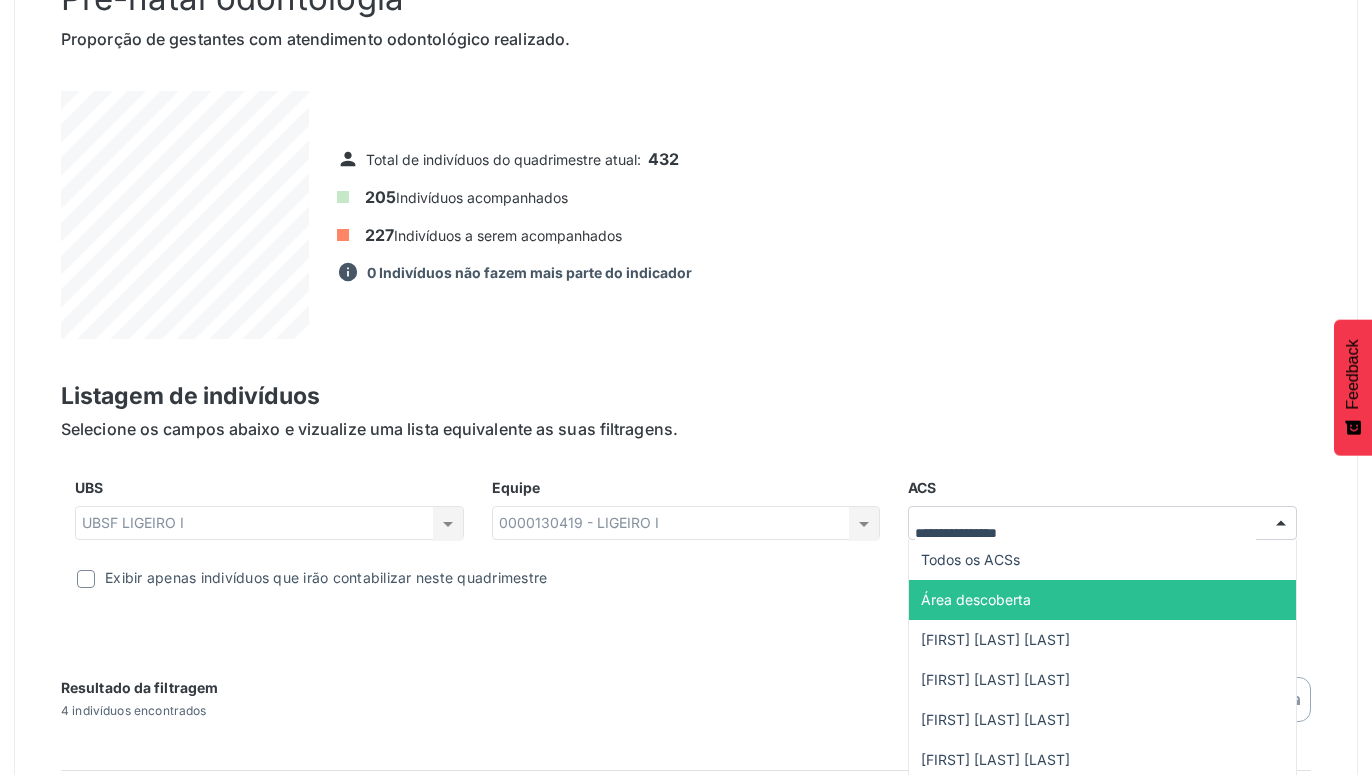 scroll, scrollTop: 565, scrollLeft: 0, axis: vertical 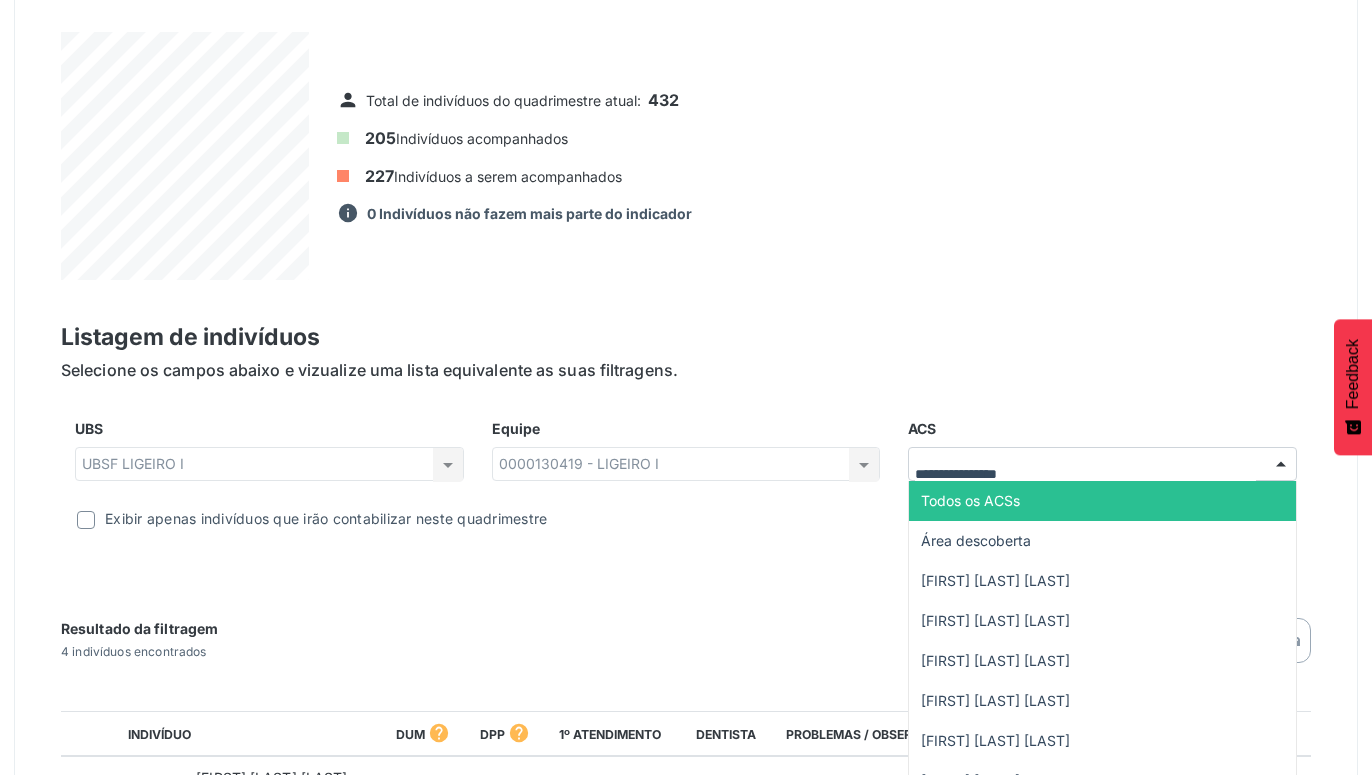 click on "Todos os ACSs" at bounding box center [970, 500] 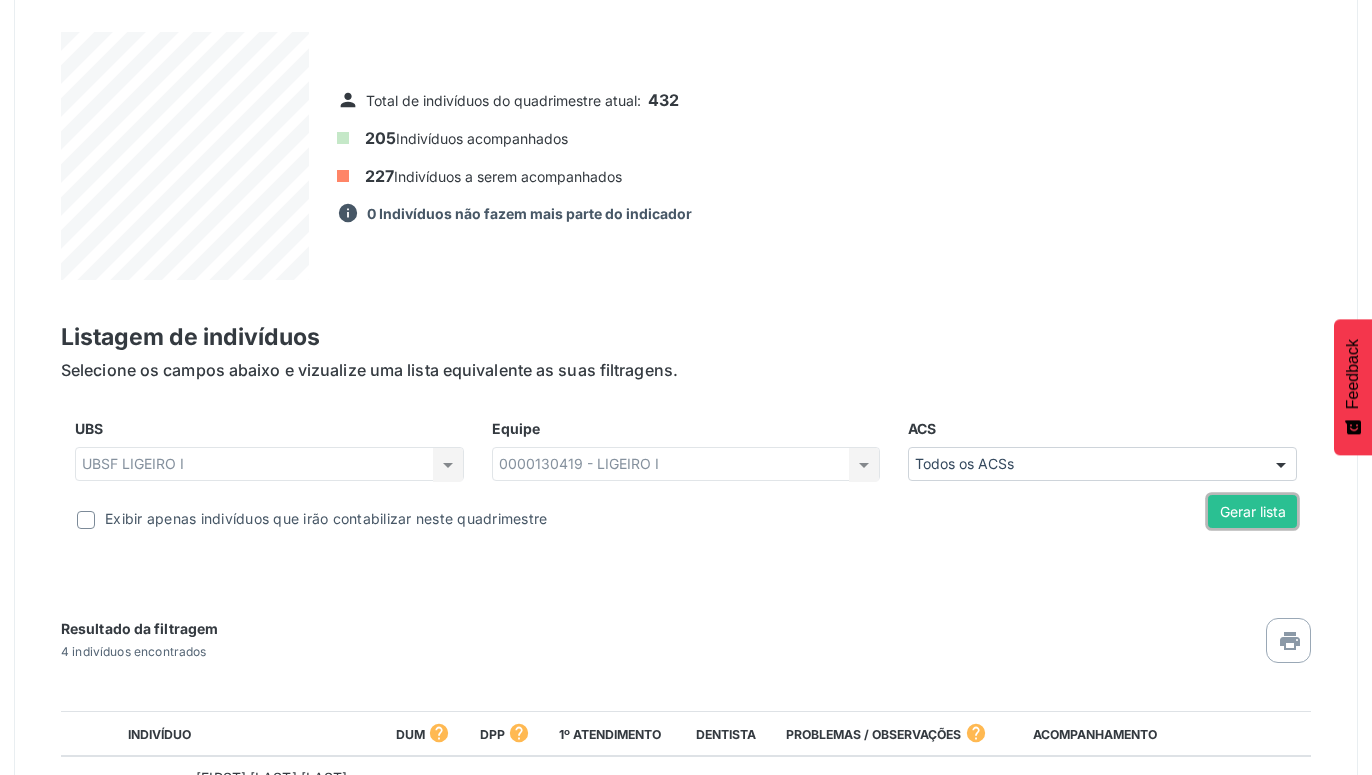 click on "Gerar lista" at bounding box center (1252, 512) 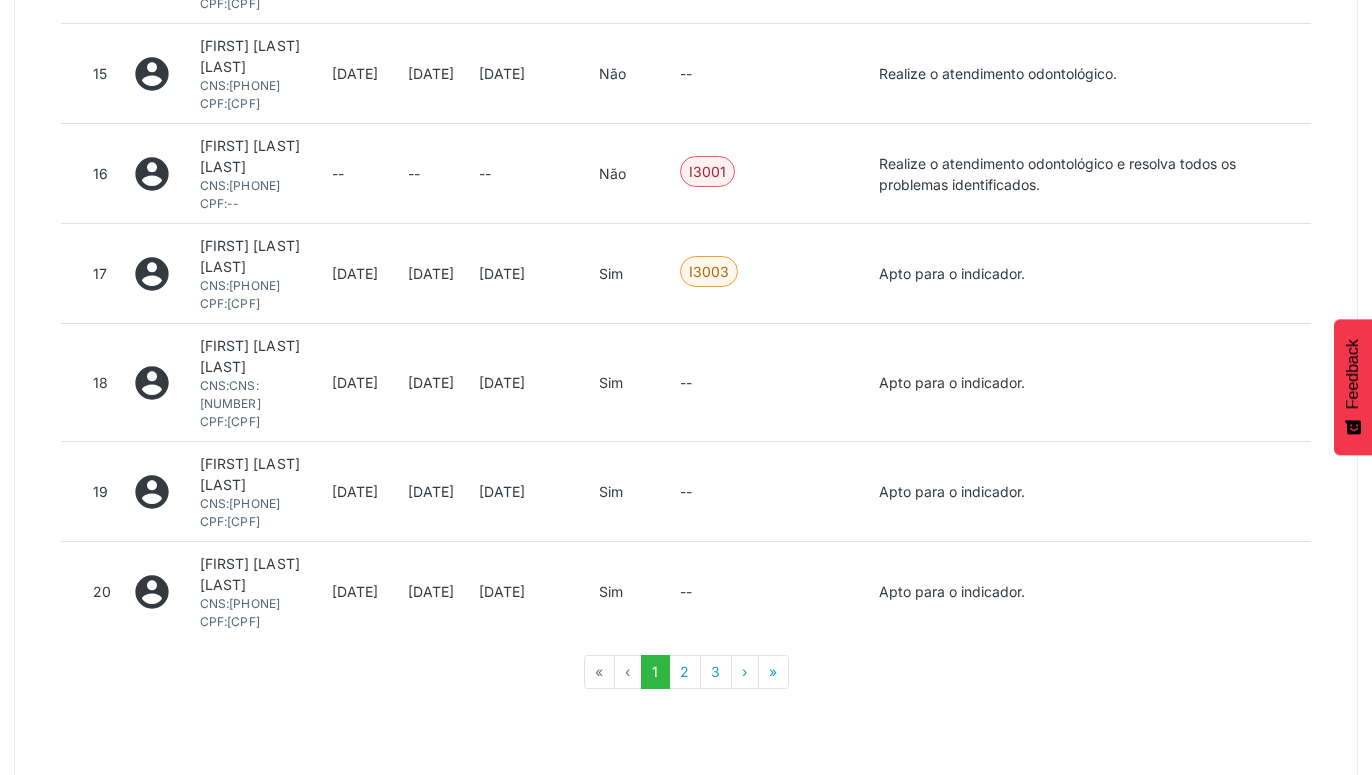scroll, scrollTop: 3040, scrollLeft: 0, axis: vertical 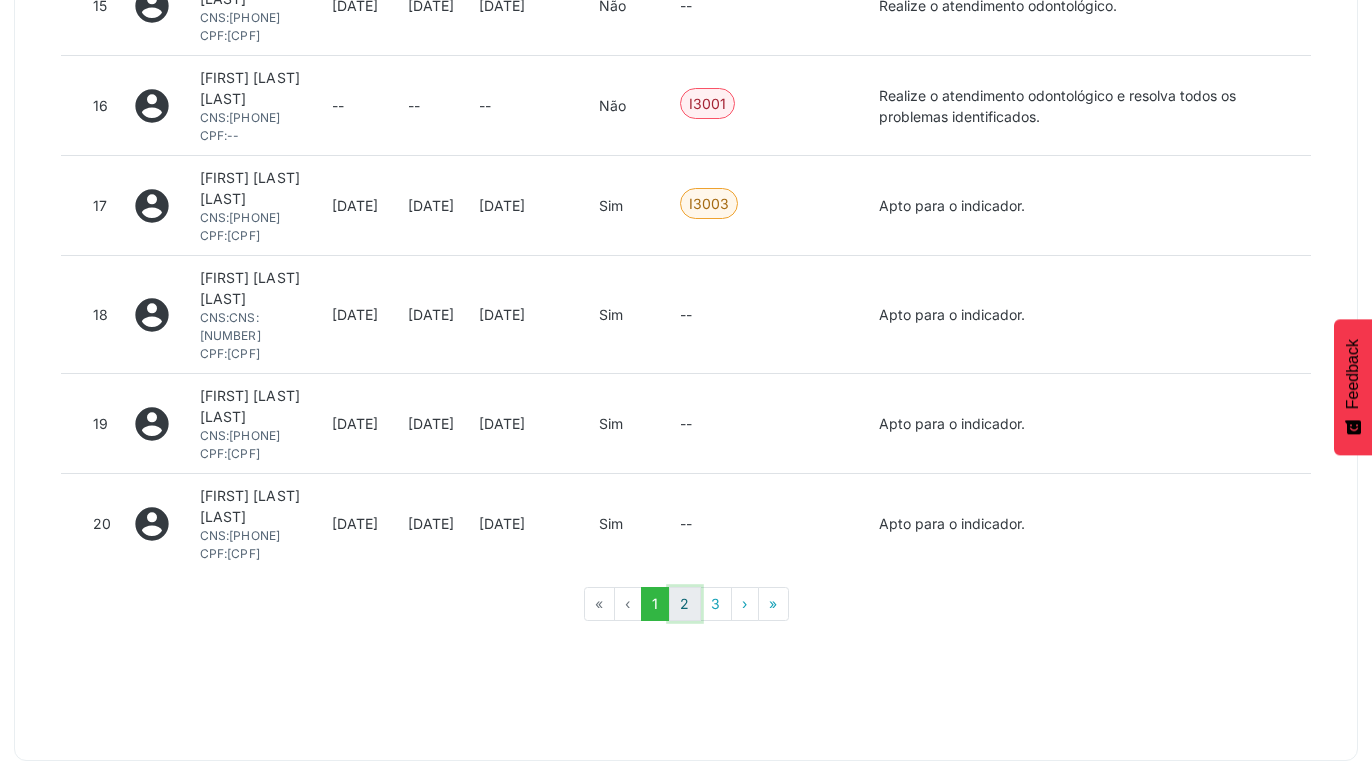 click on "2" at bounding box center [685, 604] 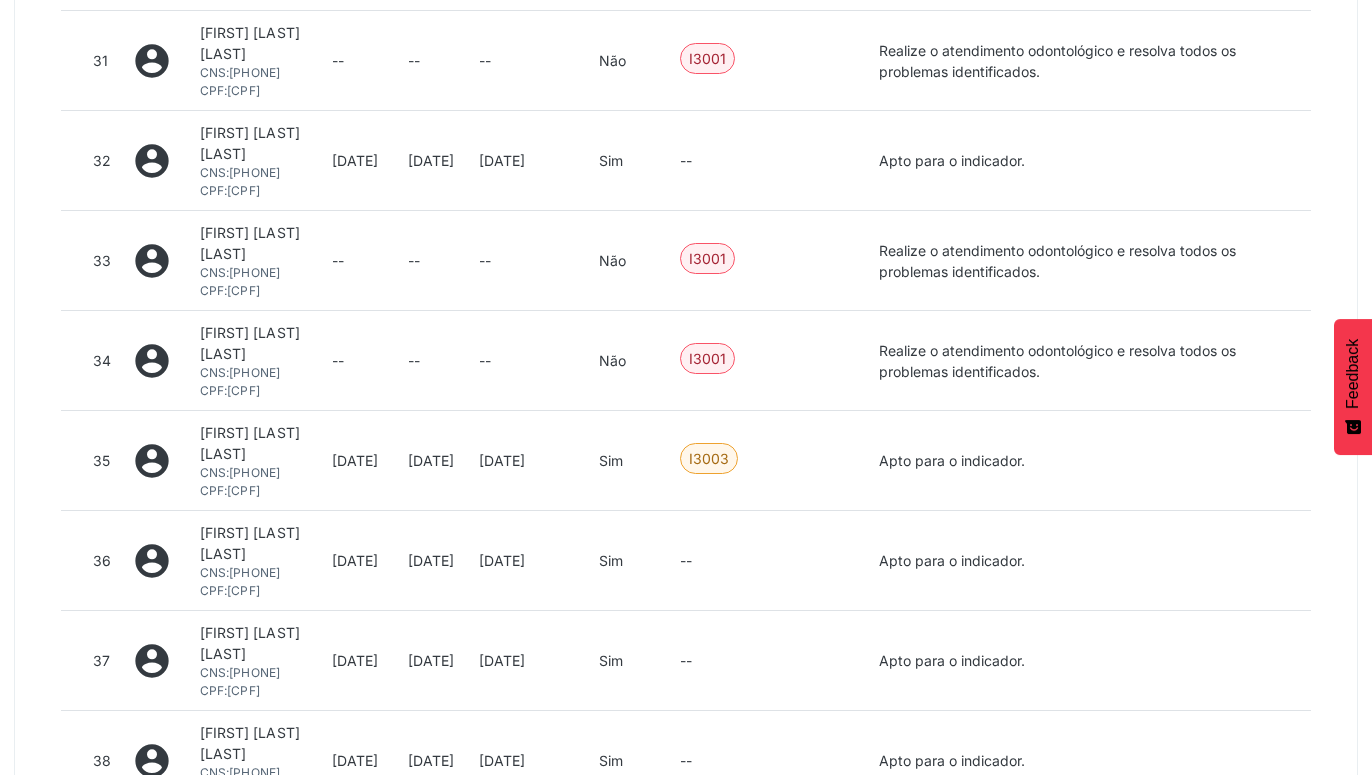 scroll, scrollTop: 2556, scrollLeft: 0, axis: vertical 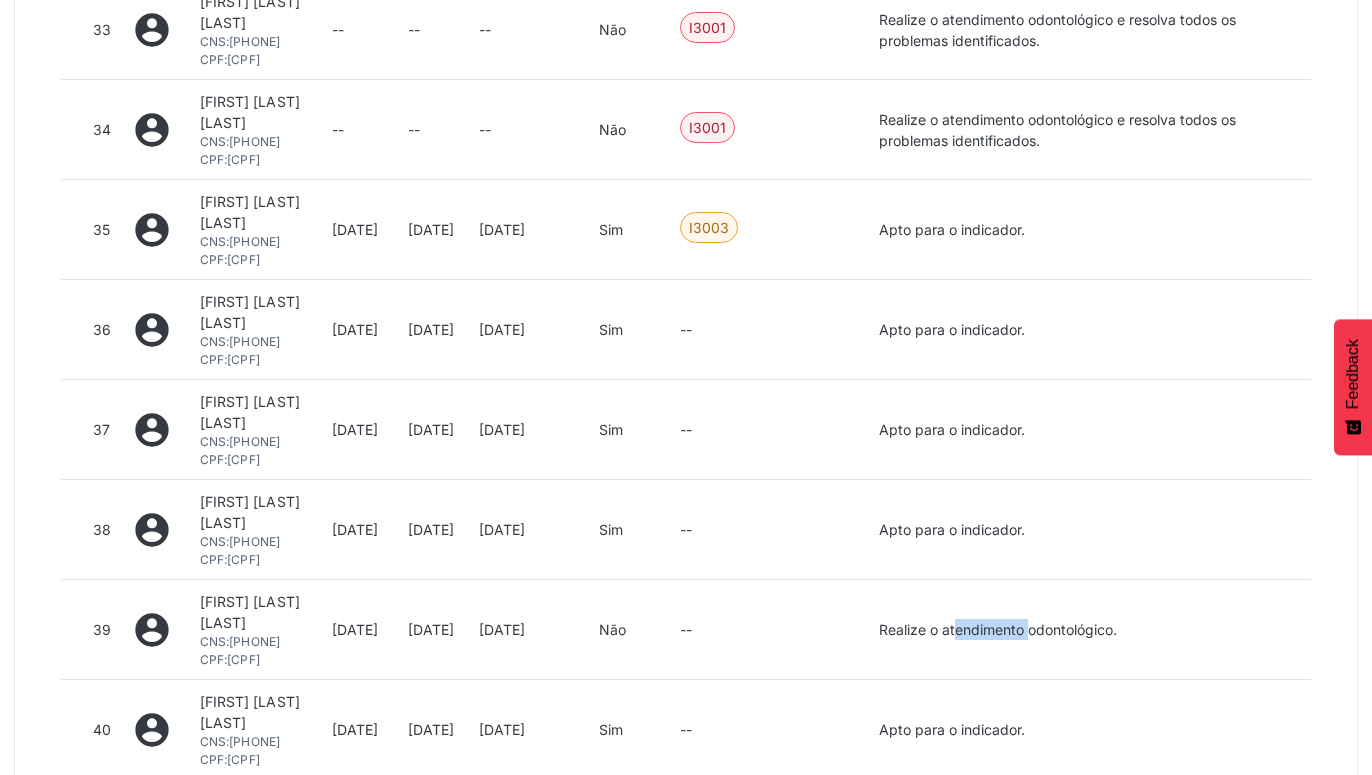 drag, startPoint x: 1019, startPoint y: 624, endPoint x: 1093, endPoint y: 593, distance: 80.23092 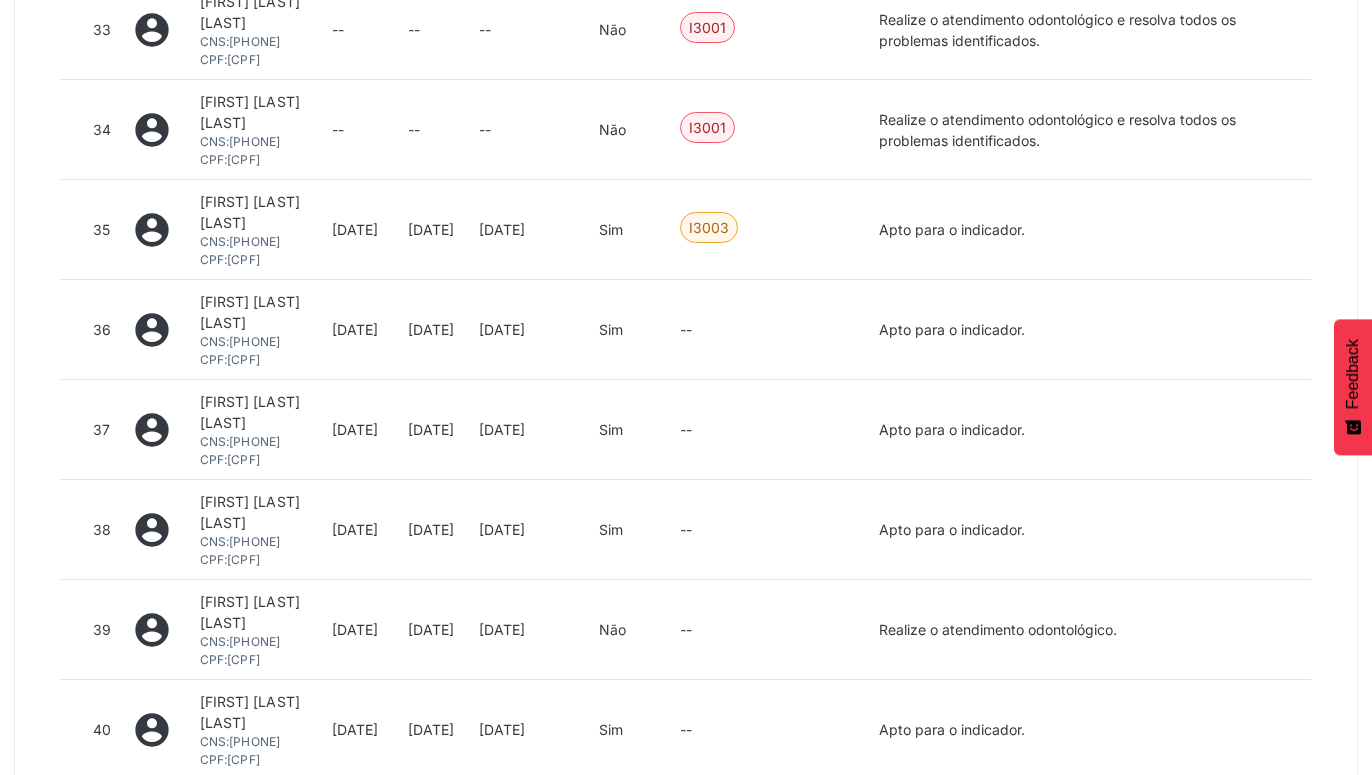 click on "account_circle" at bounding box center (152, 530) 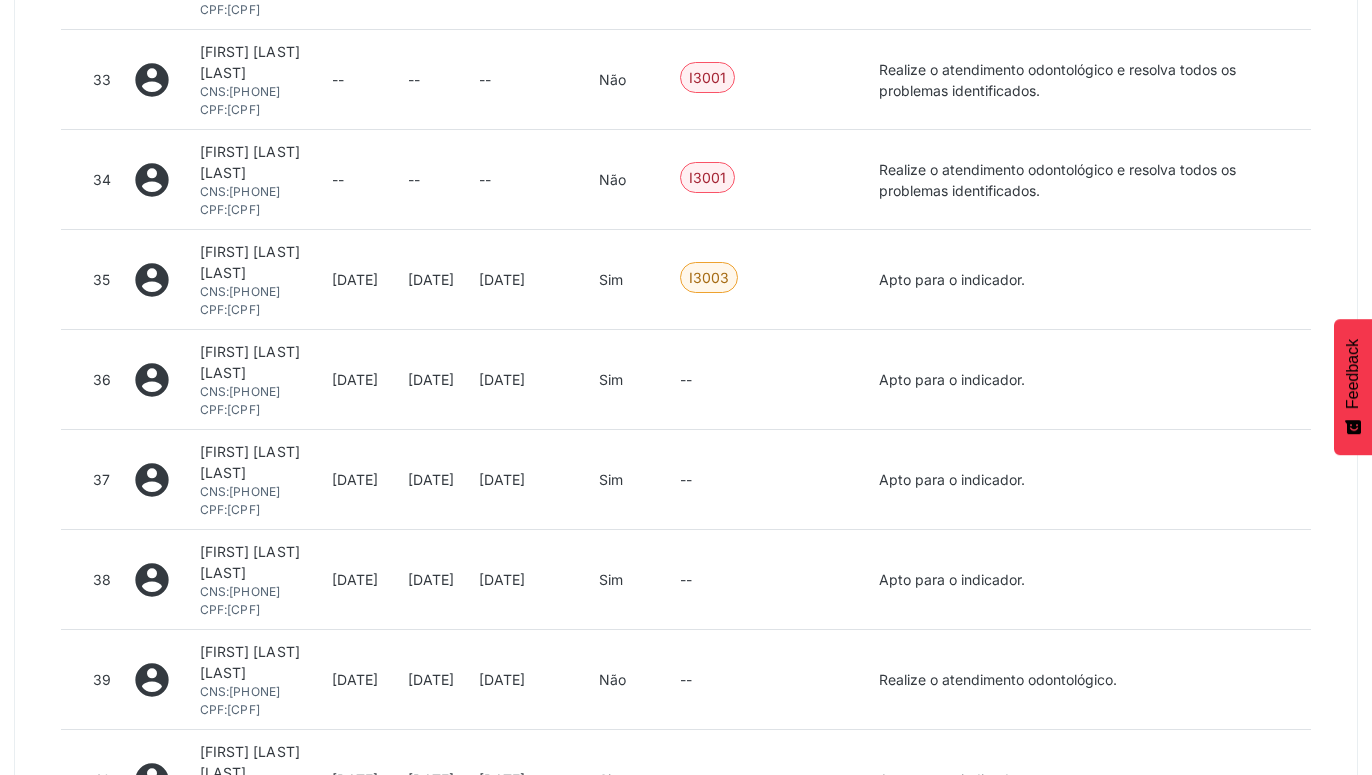 scroll, scrollTop: 2454, scrollLeft: 0, axis: vertical 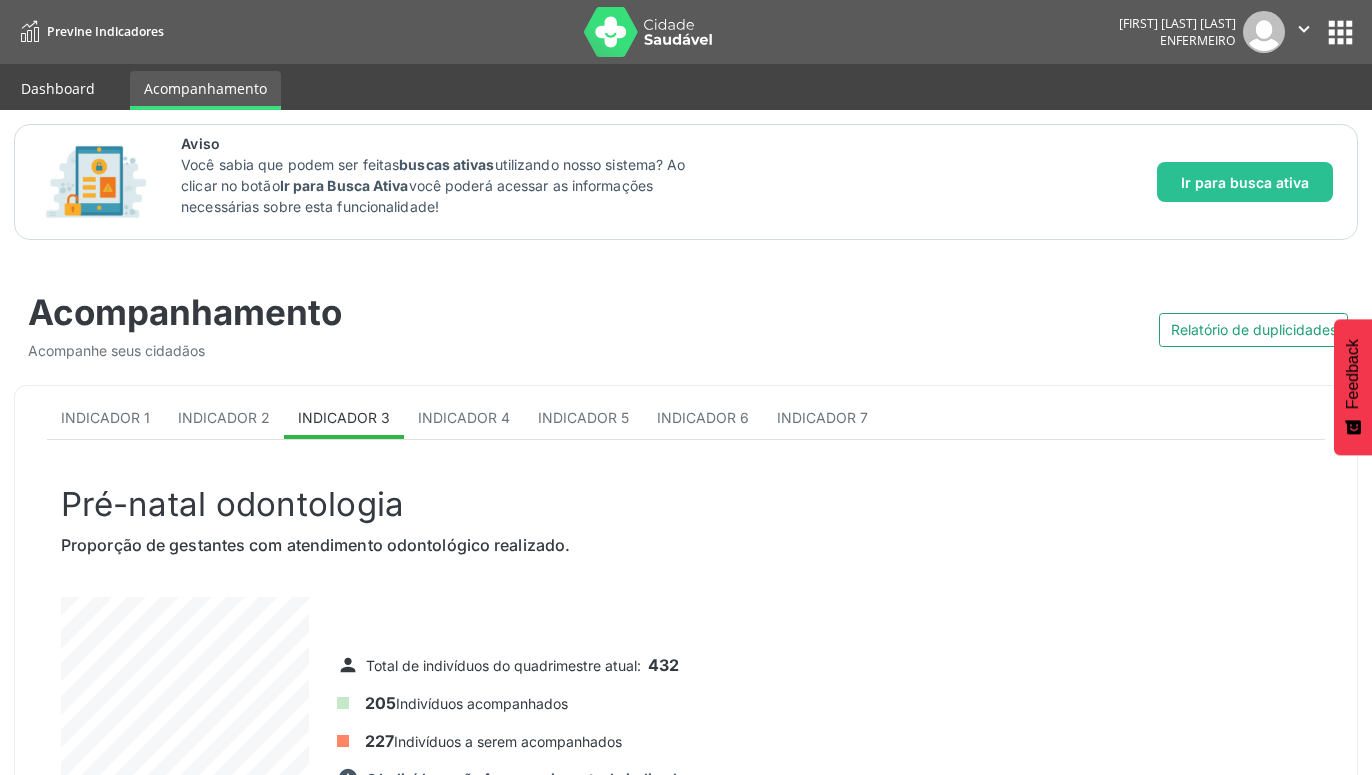 click on "Dashboard" at bounding box center (58, 88) 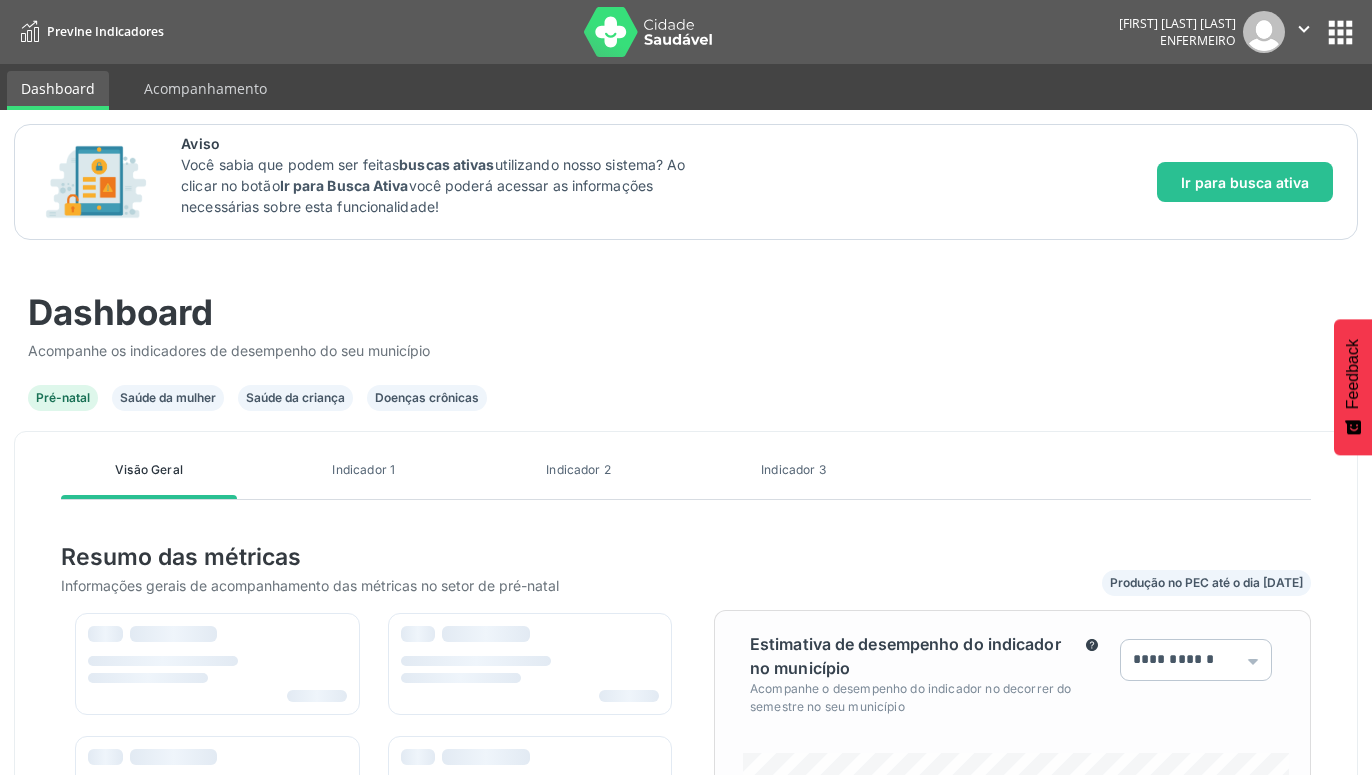 scroll, scrollTop: 999634, scrollLeft: 999405, axis: both 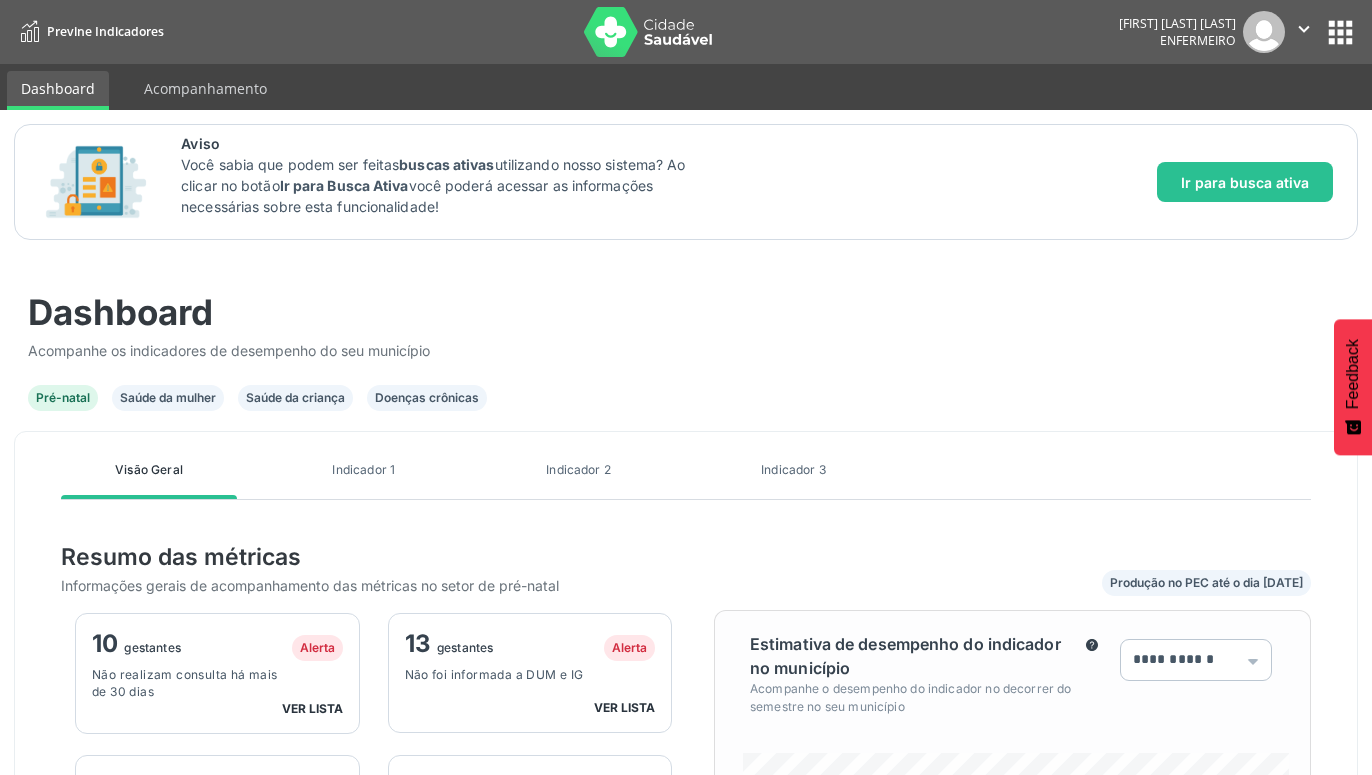 drag, startPoint x: 1194, startPoint y: 588, endPoint x: 1274, endPoint y: 576, distance: 80.895 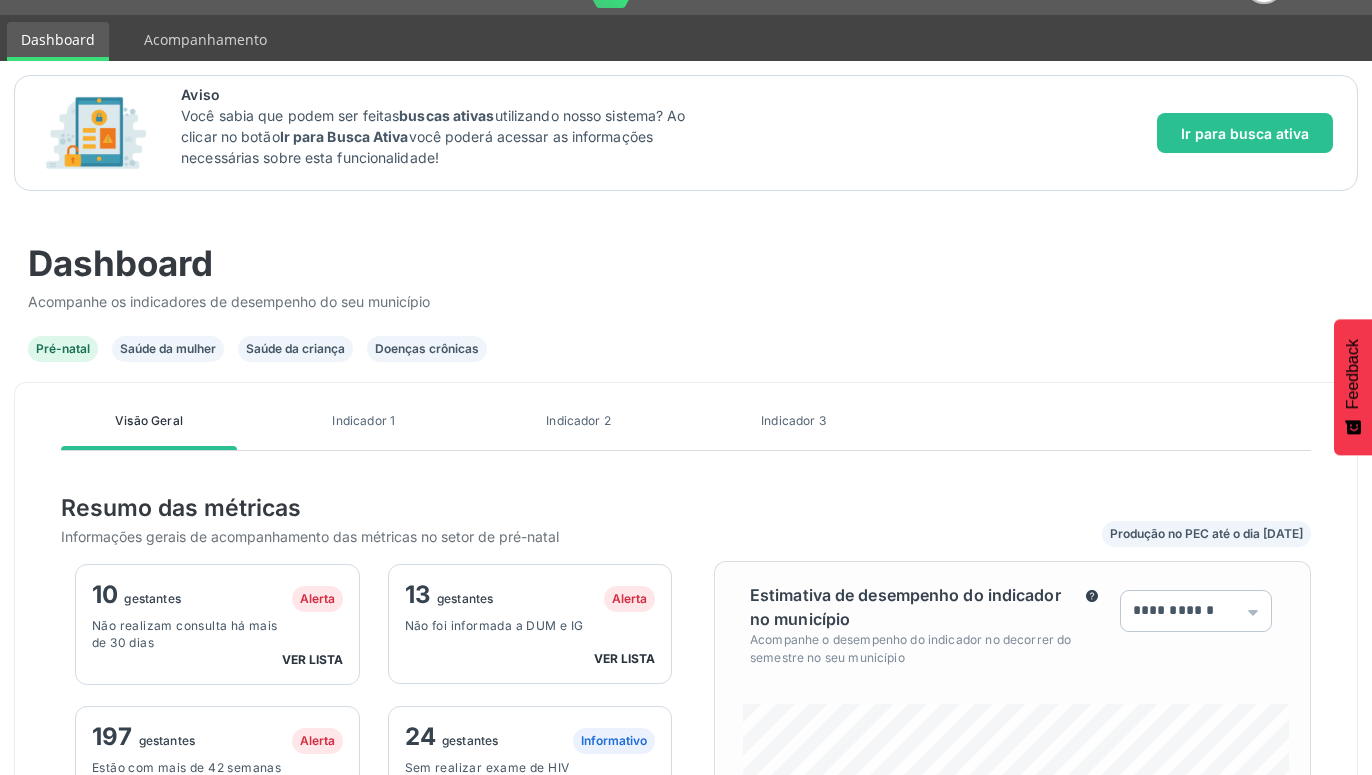 scroll, scrollTop: 0, scrollLeft: 0, axis: both 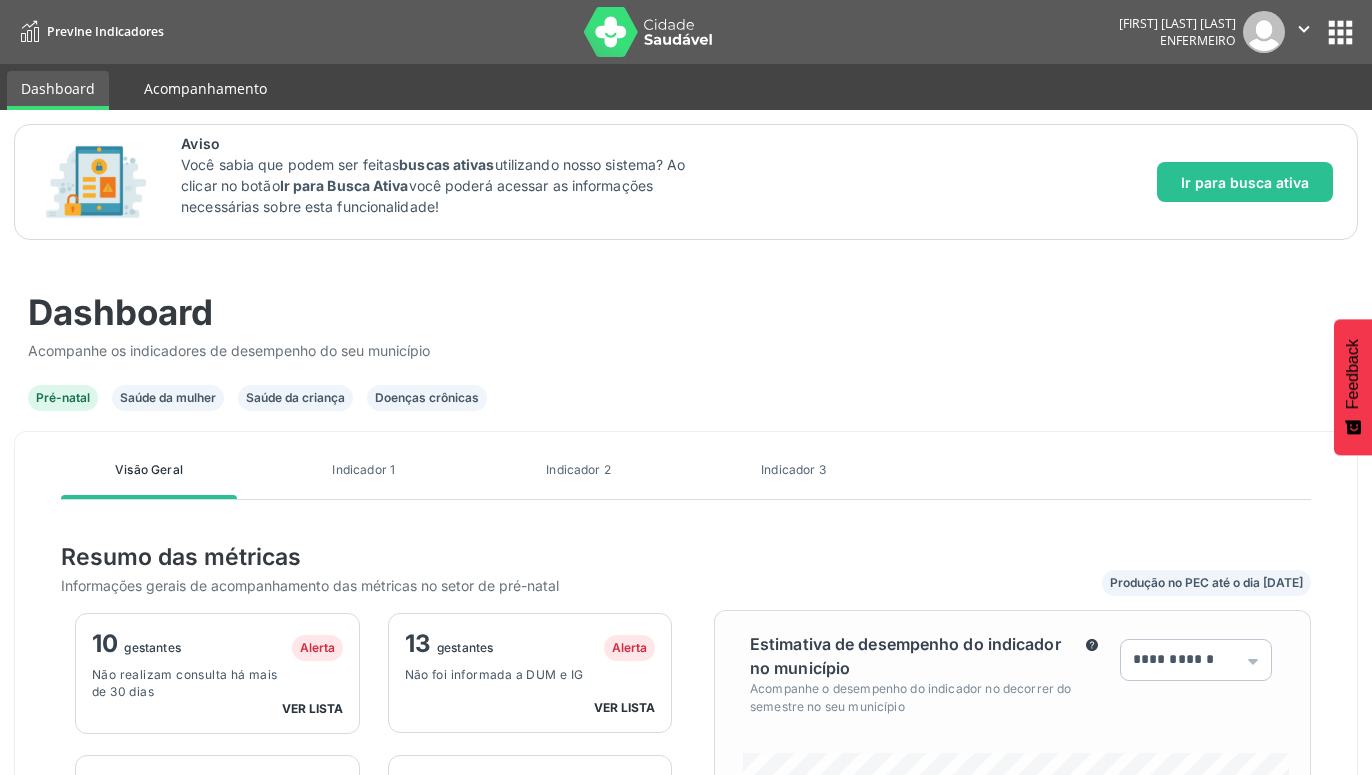 click on "Acompanhamento" at bounding box center [205, 88] 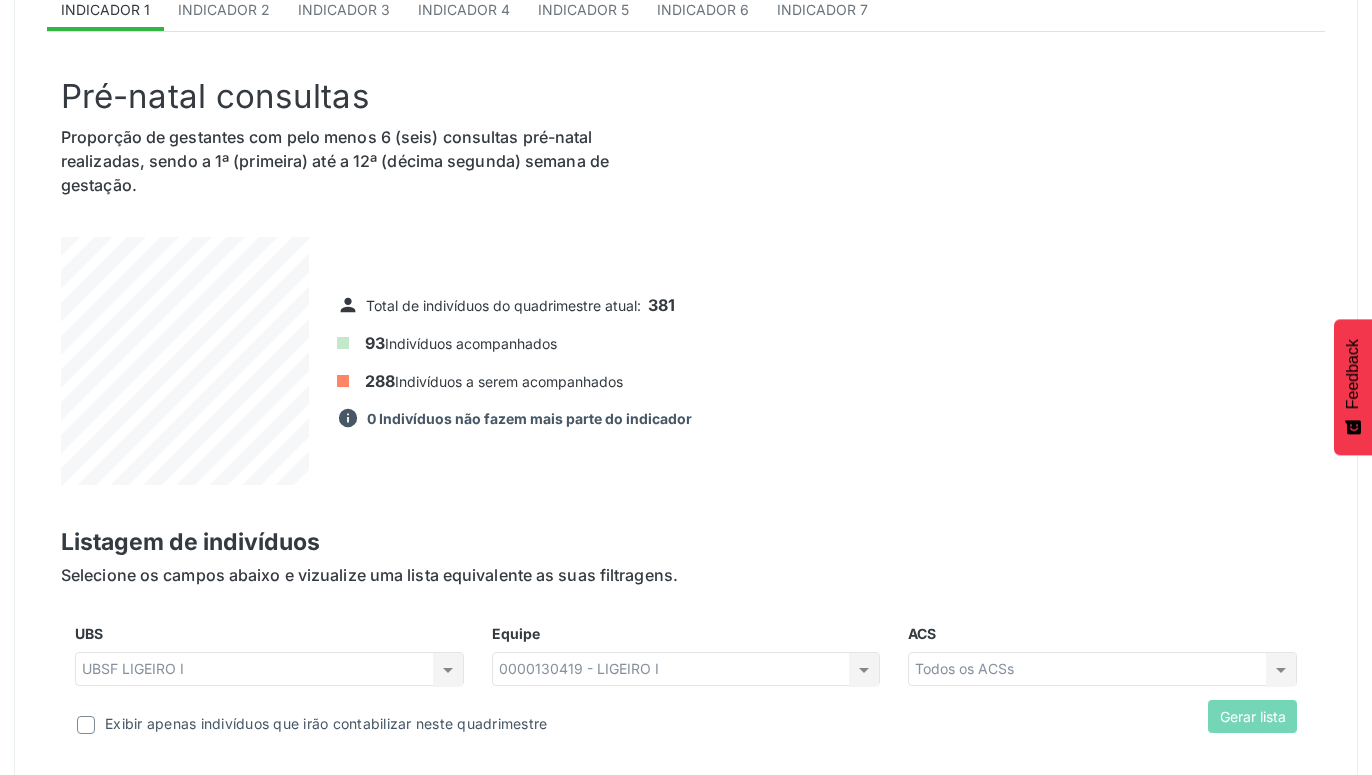 scroll, scrollTop: 306, scrollLeft: 0, axis: vertical 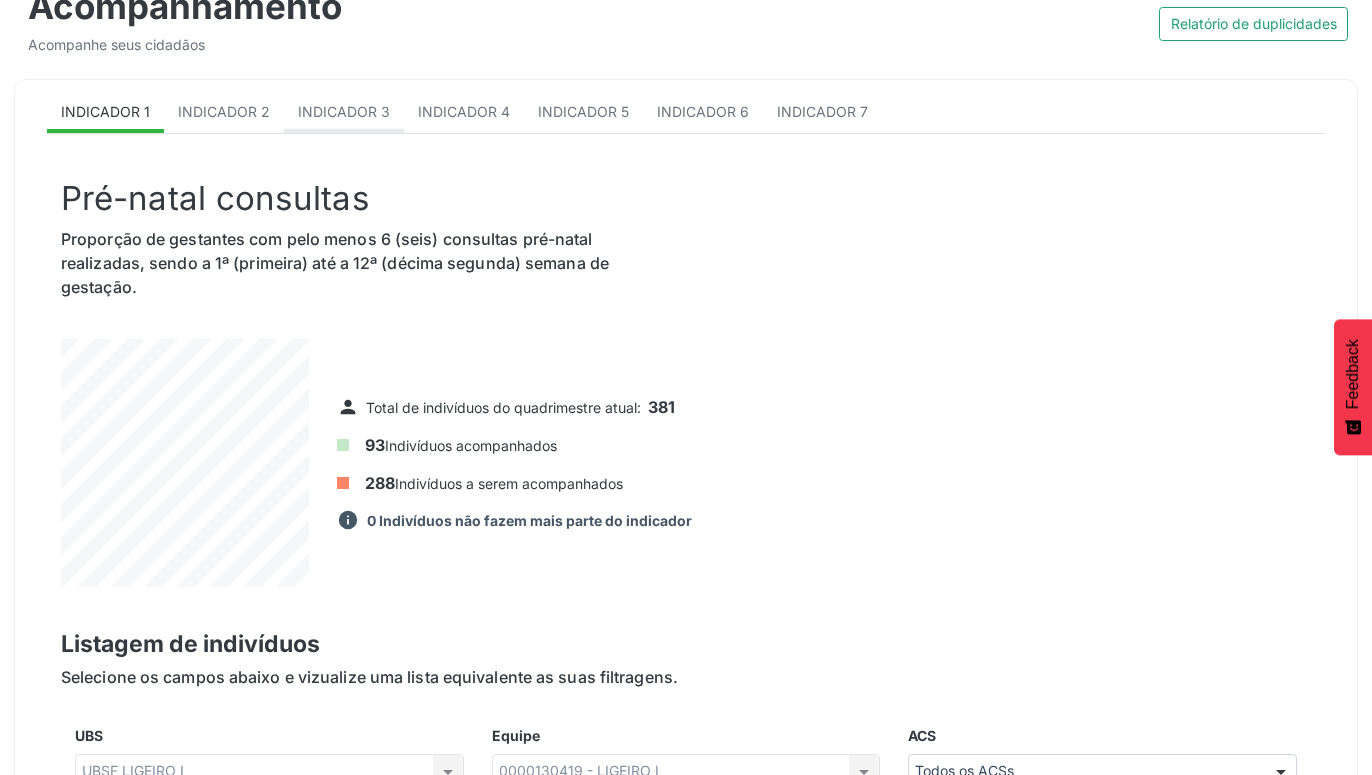 click on "Indicador 3" at bounding box center (344, 111) 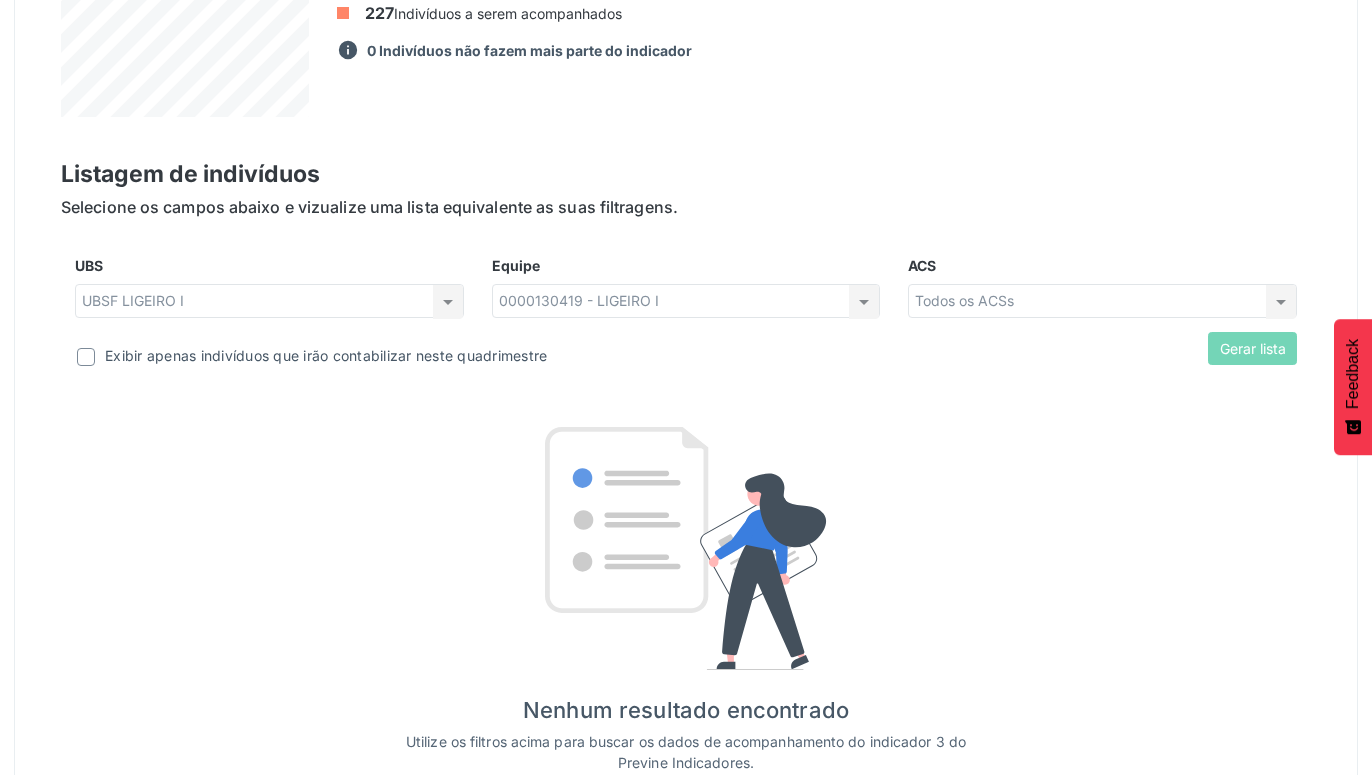 scroll, scrollTop: 803, scrollLeft: 0, axis: vertical 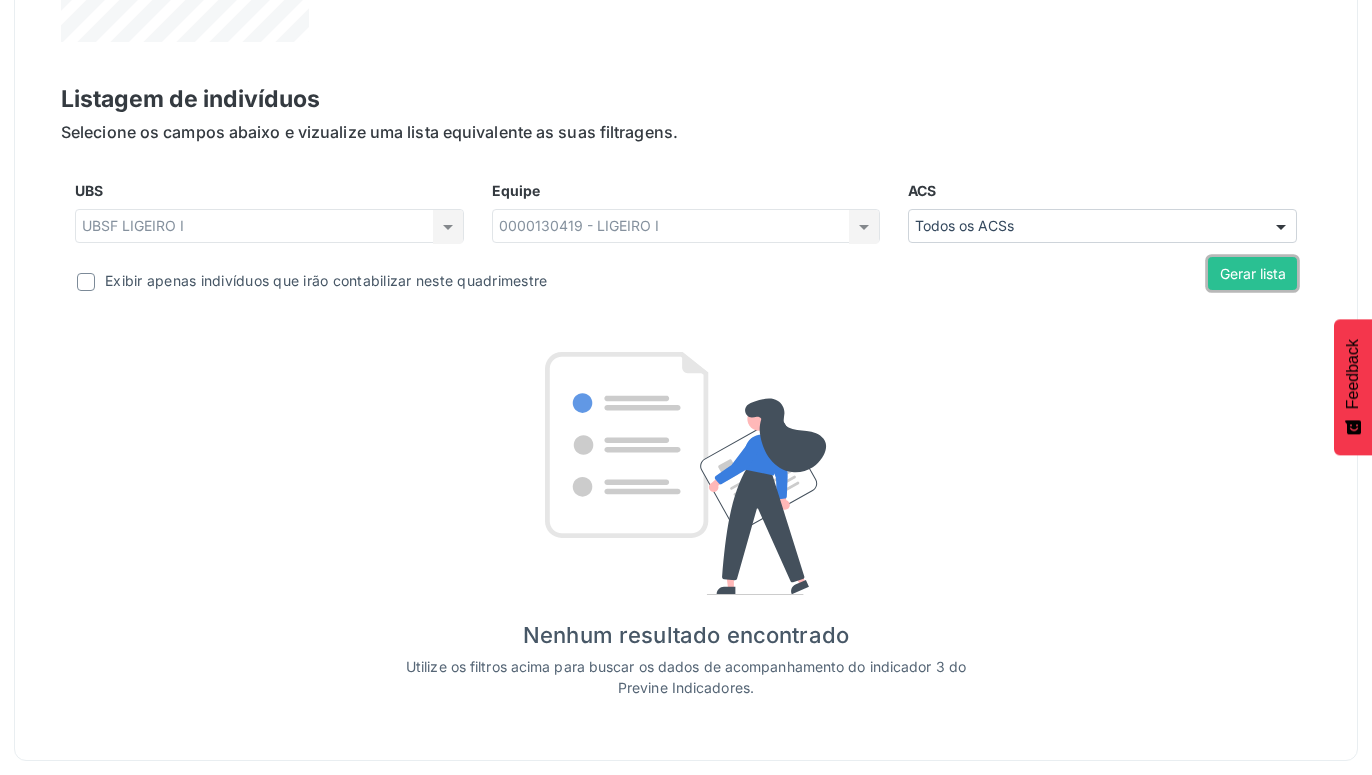 click on "Gerar lista" at bounding box center (1252, 274) 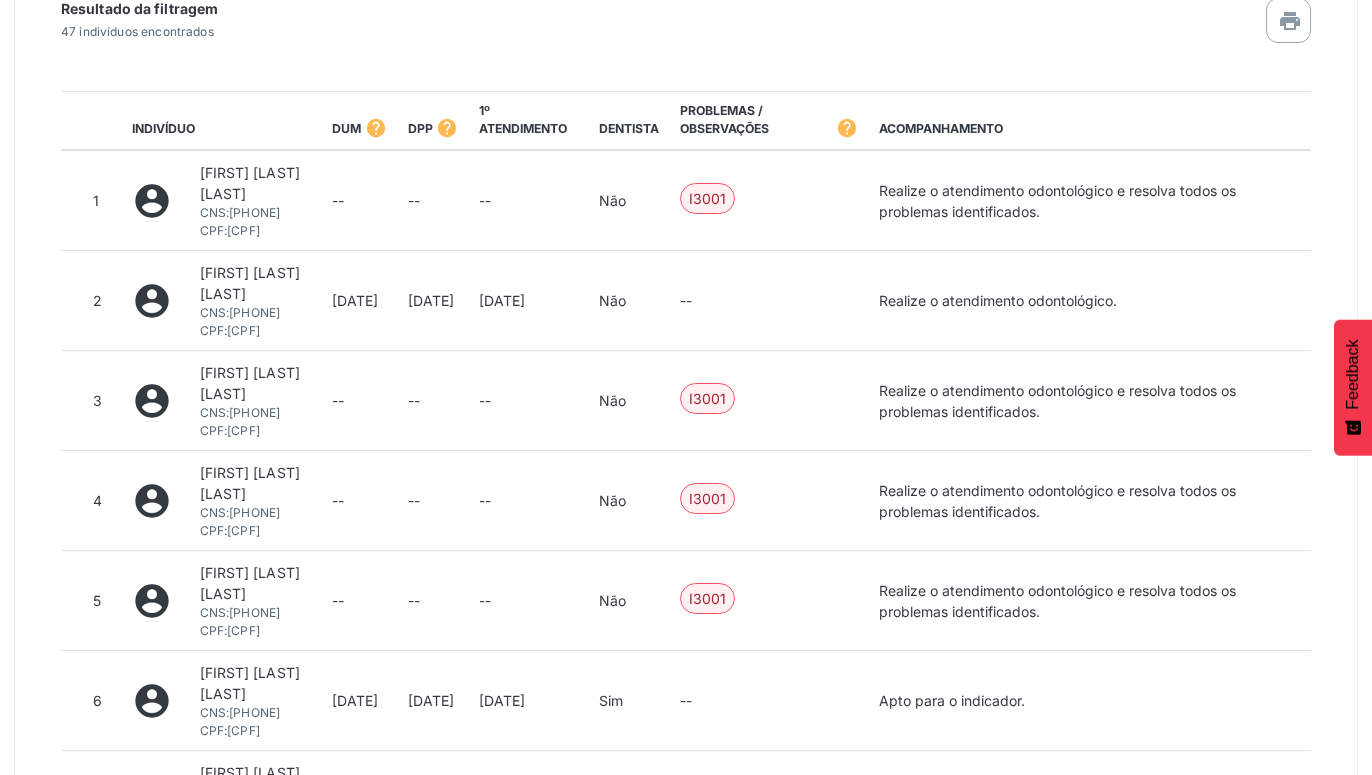 scroll, scrollTop: 1261, scrollLeft: 0, axis: vertical 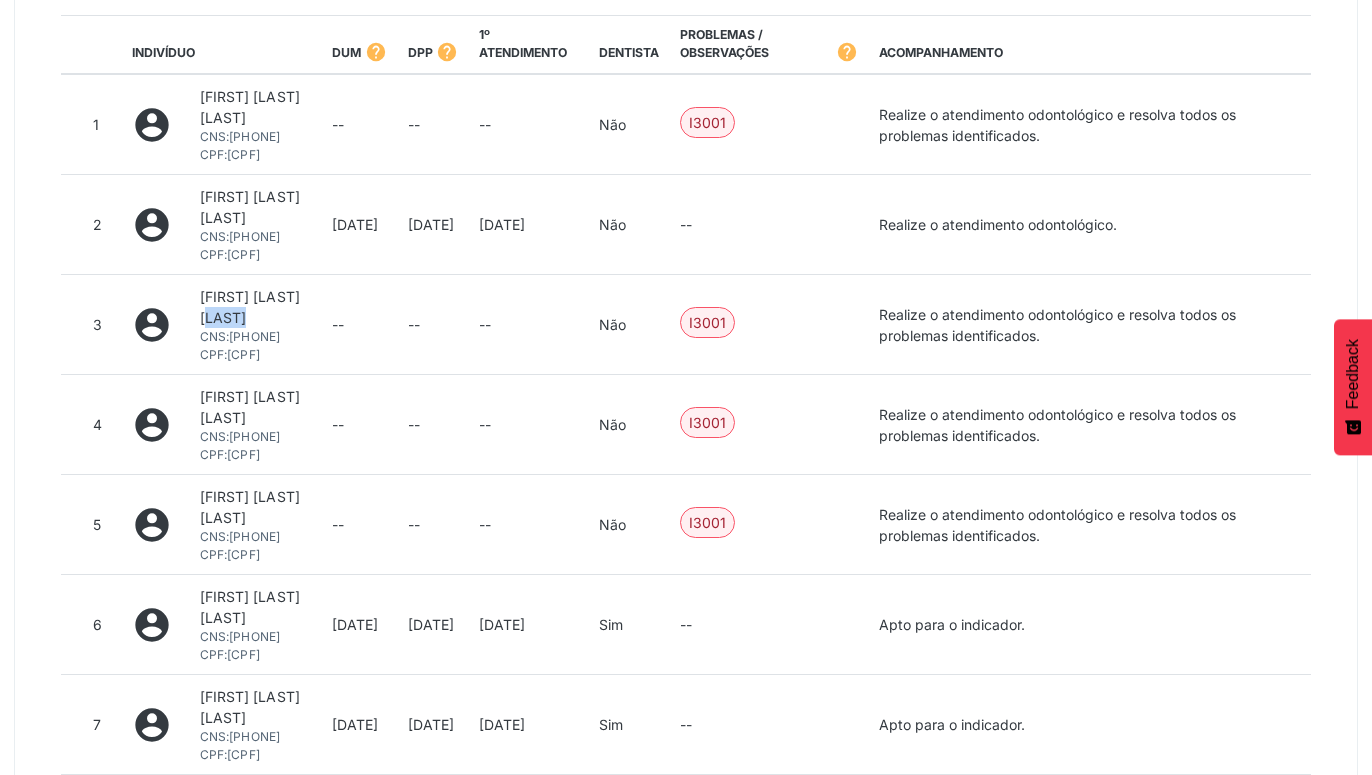 drag, startPoint x: 271, startPoint y: 337, endPoint x: 319, endPoint y: 340, distance: 48.09366 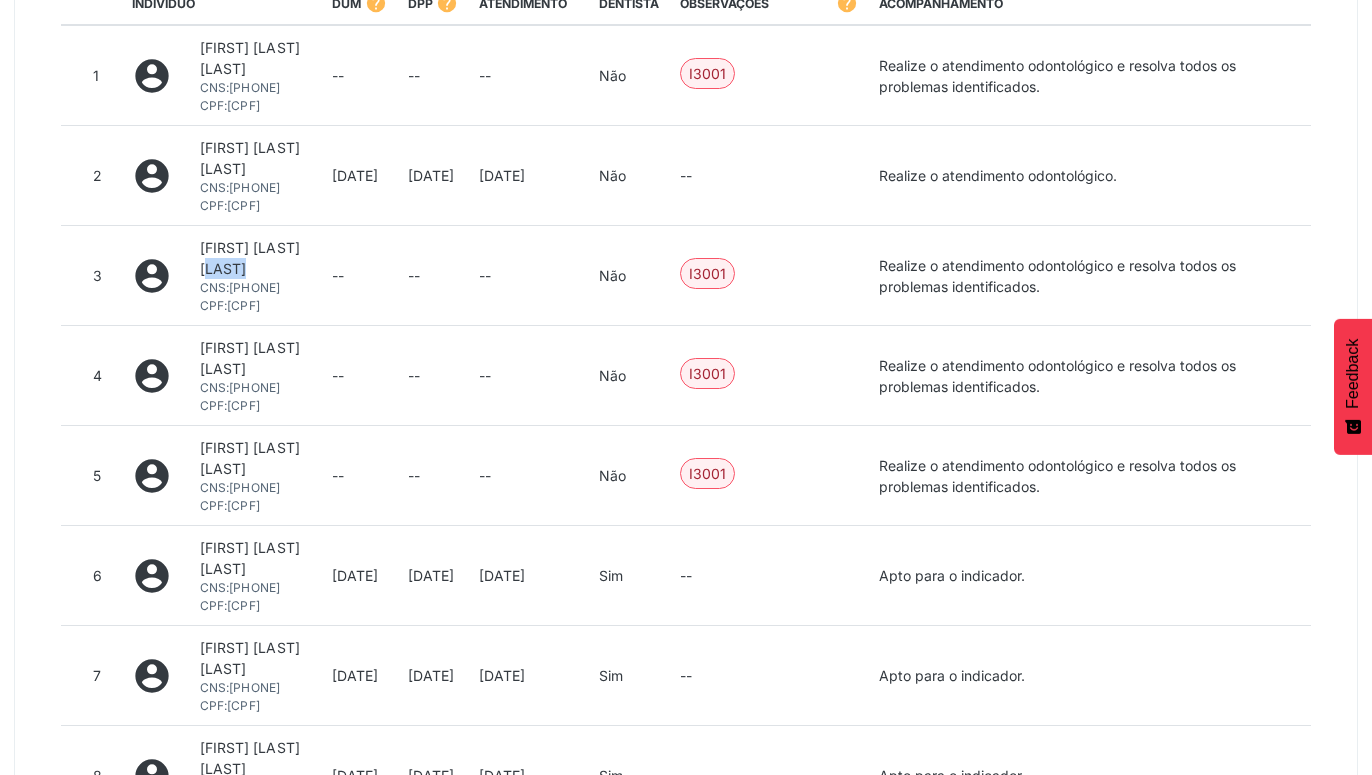 scroll, scrollTop: 1261, scrollLeft: 0, axis: vertical 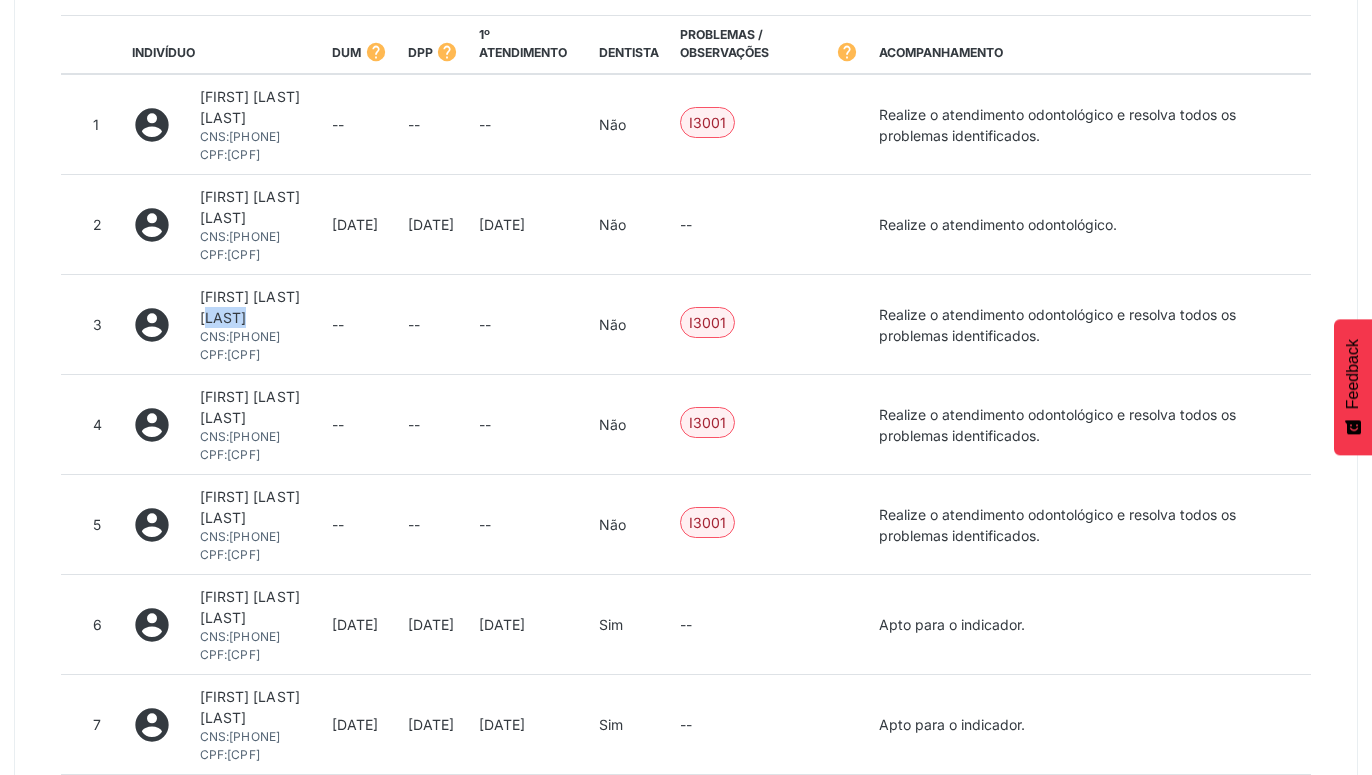 click on "CNS:
[NUMBER]" at bounding box center (256, 437) 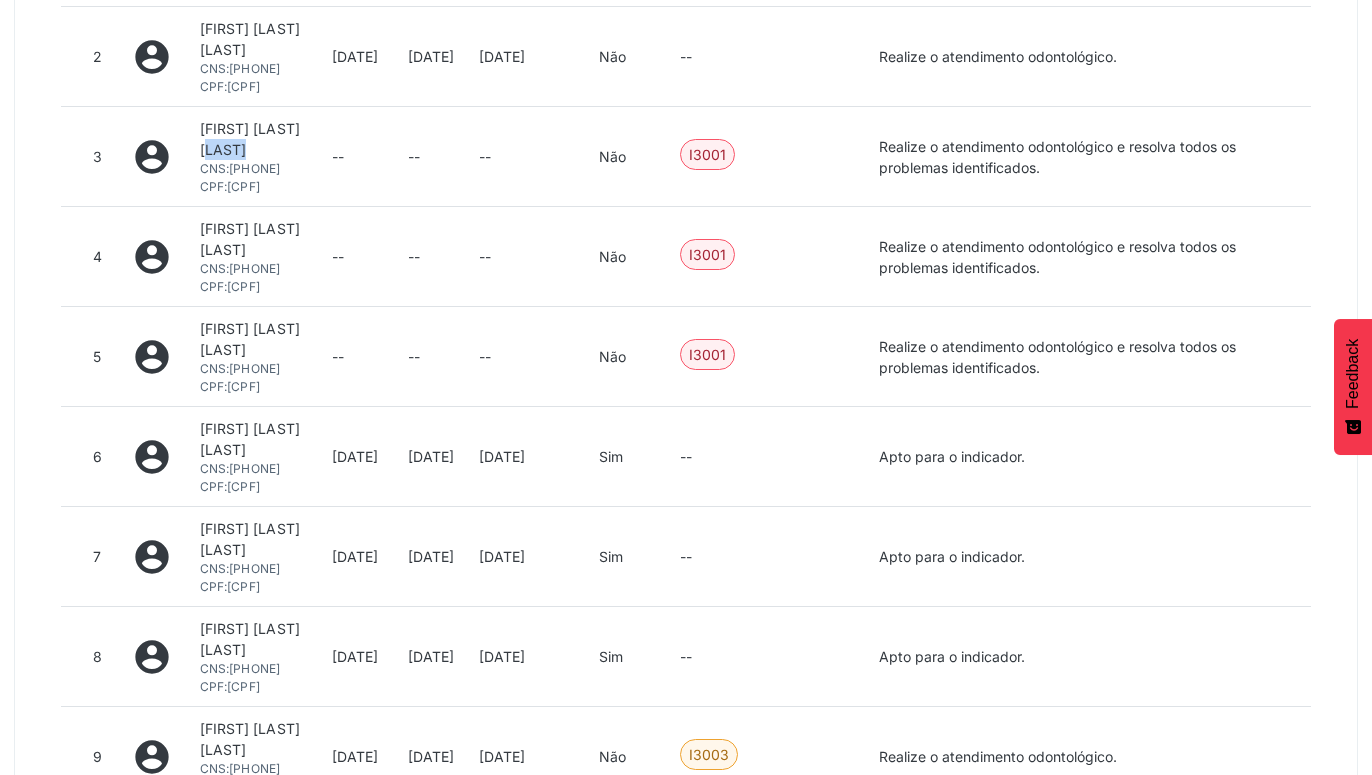 scroll, scrollTop: 1465, scrollLeft: 0, axis: vertical 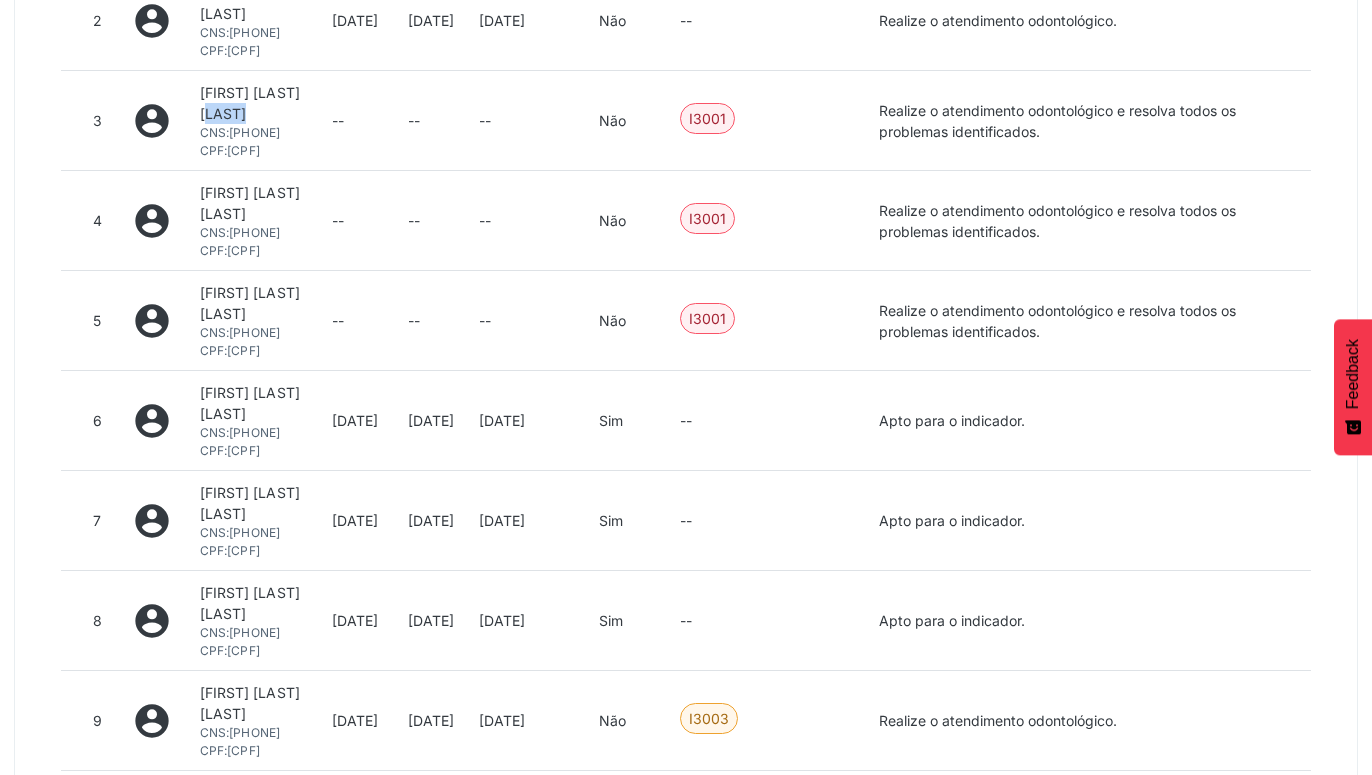 drag, startPoint x: 222, startPoint y: 380, endPoint x: 243, endPoint y: 391, distance: 23.70654 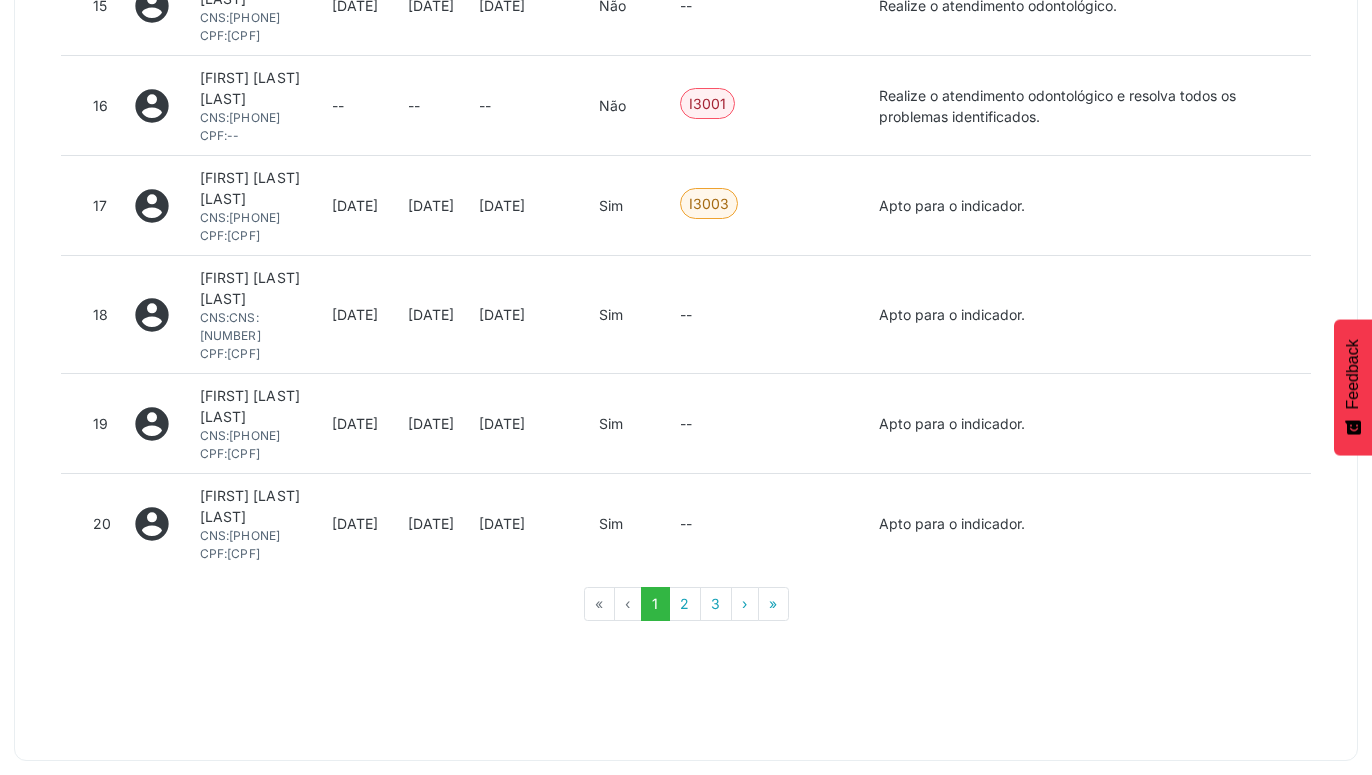 scroll, scrollTop: 3040, scrollLeft: 0, axis: vertical 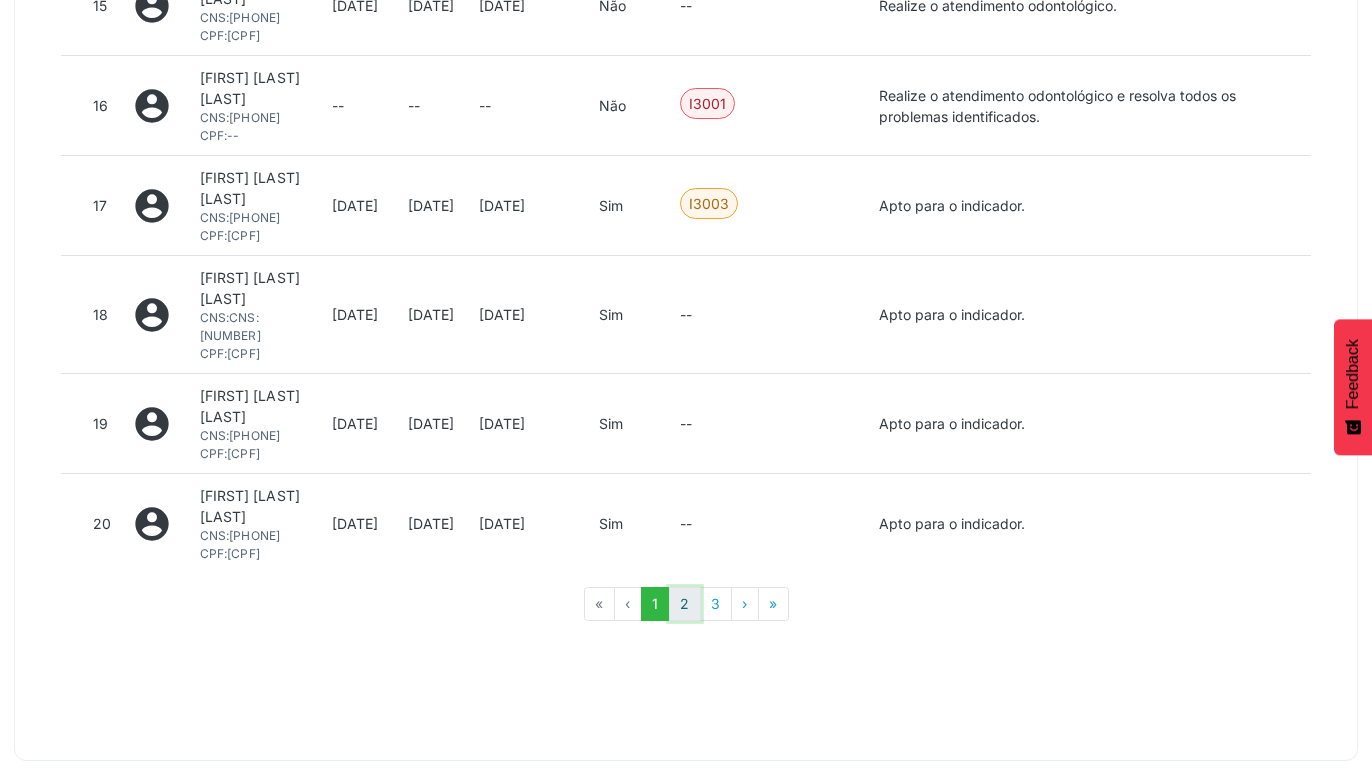 click on "2" at bounding box center (685, 604) 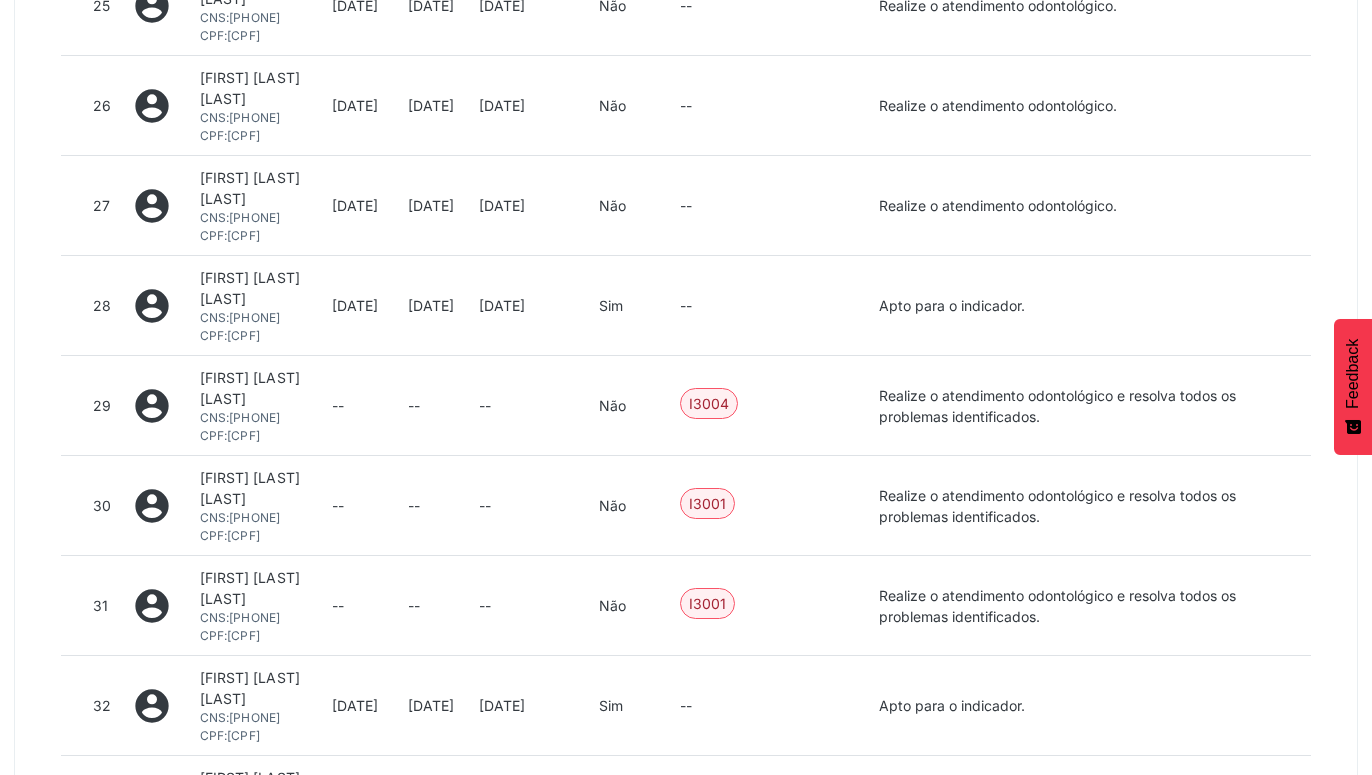 scroll, scrollTop: 1842, scrollLeft: 0, axis: vertical 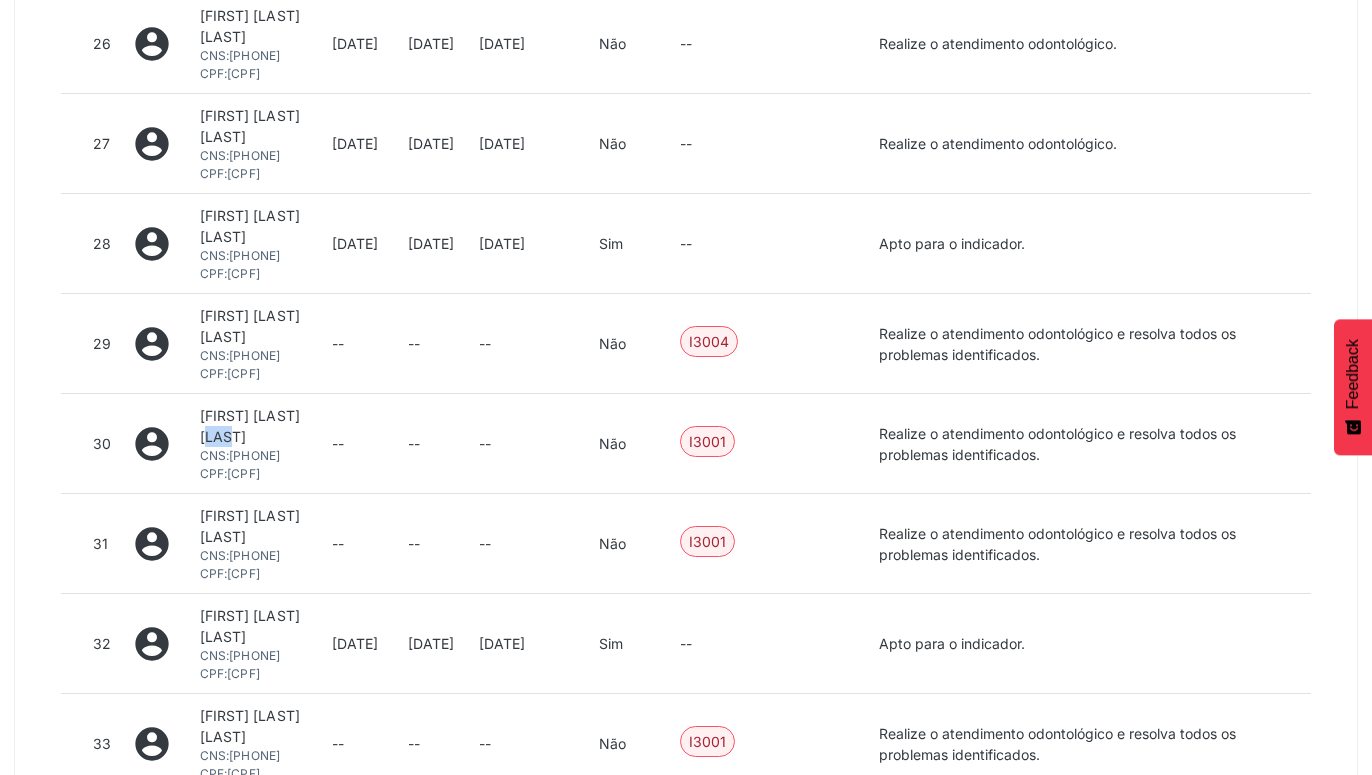 drag, startPoint x: 270, startPoint y: 417, endPoint x: 288, endPoint y: 416, distance: 18.027756 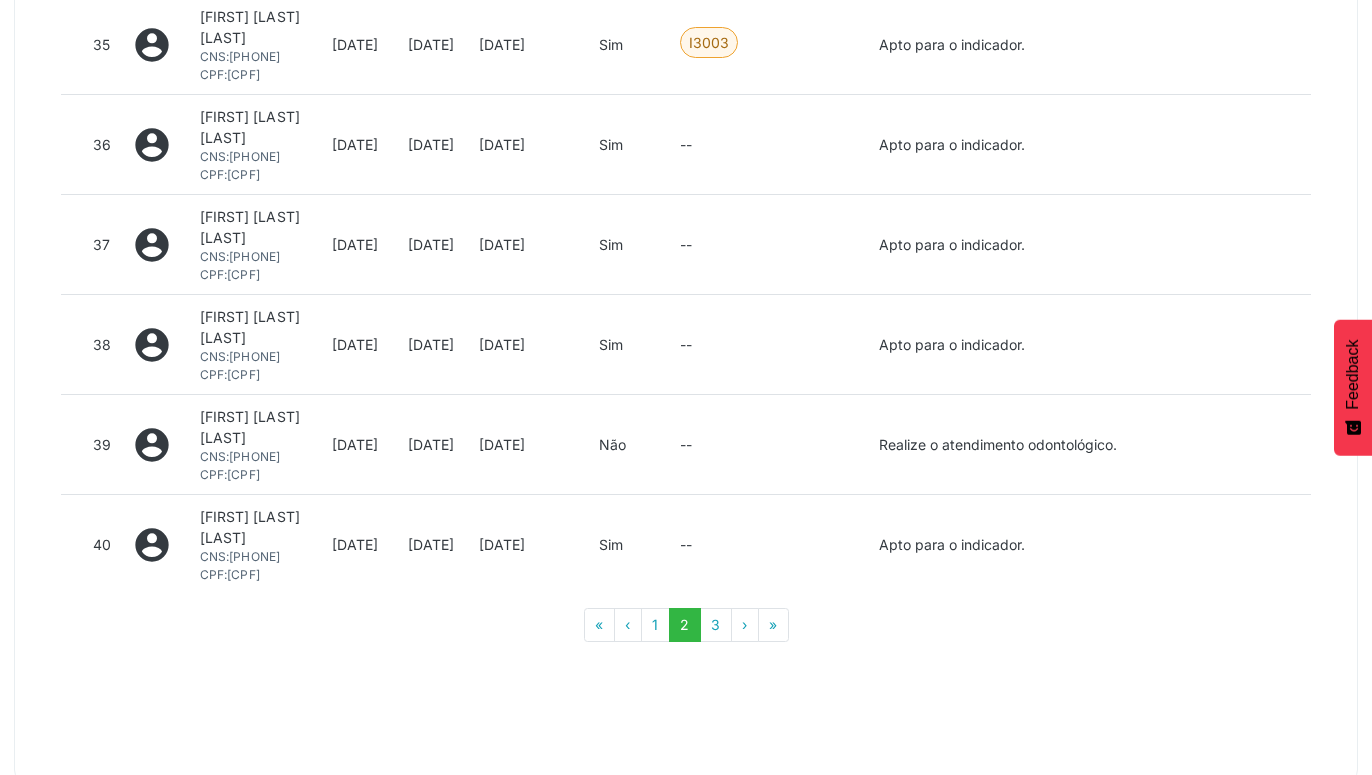 scroll, scrollTop: 2749, scrollLeft: 0, axis: vertical 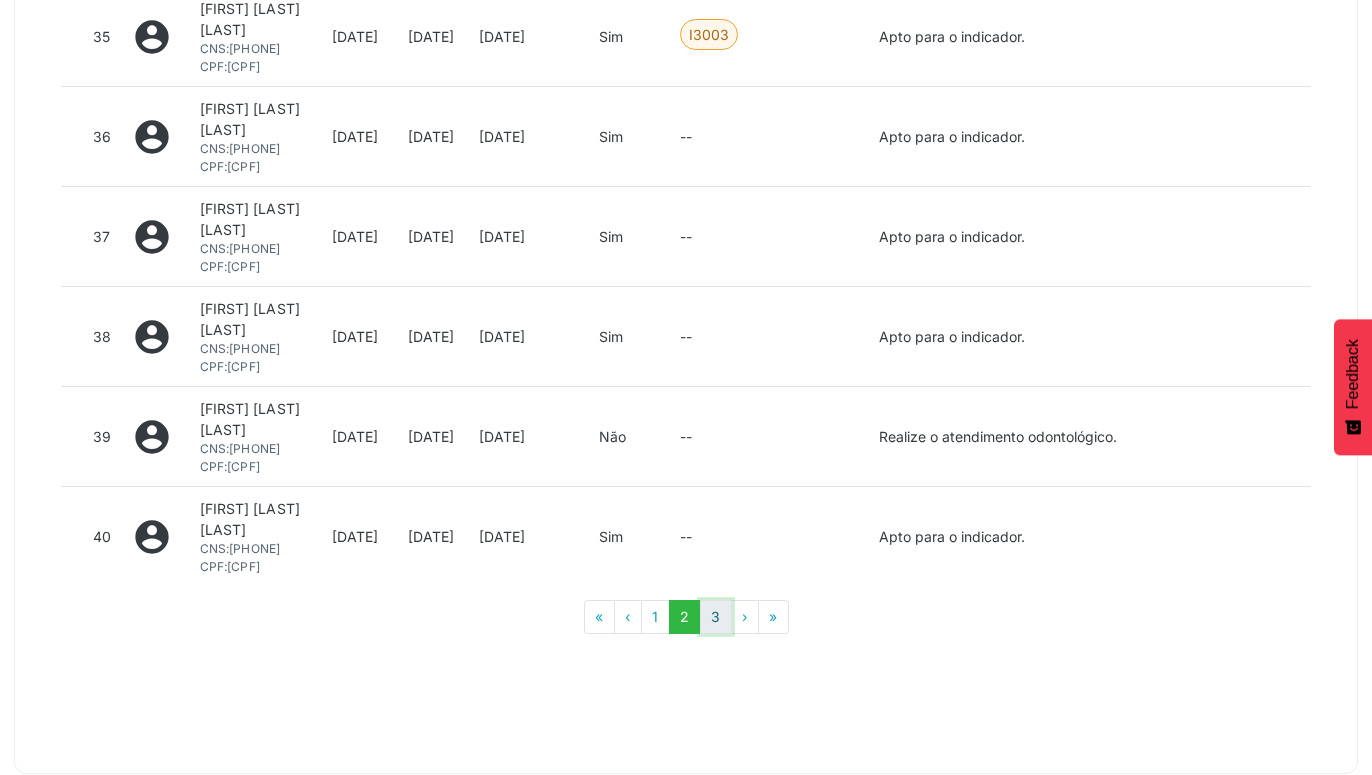 click on "3" at bounding box center (716, 617) 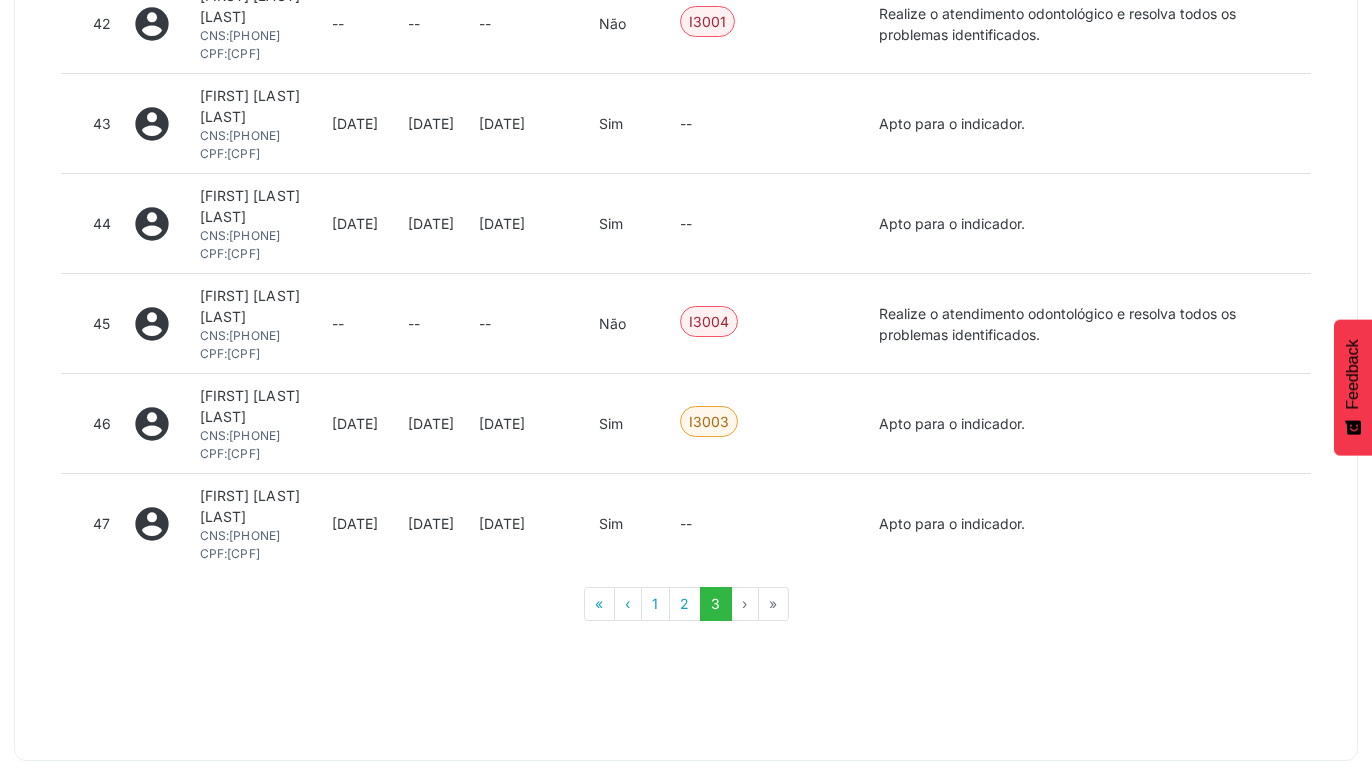 scroll, scrollTop: 1534, scrollLeft: 0, axis: vertical 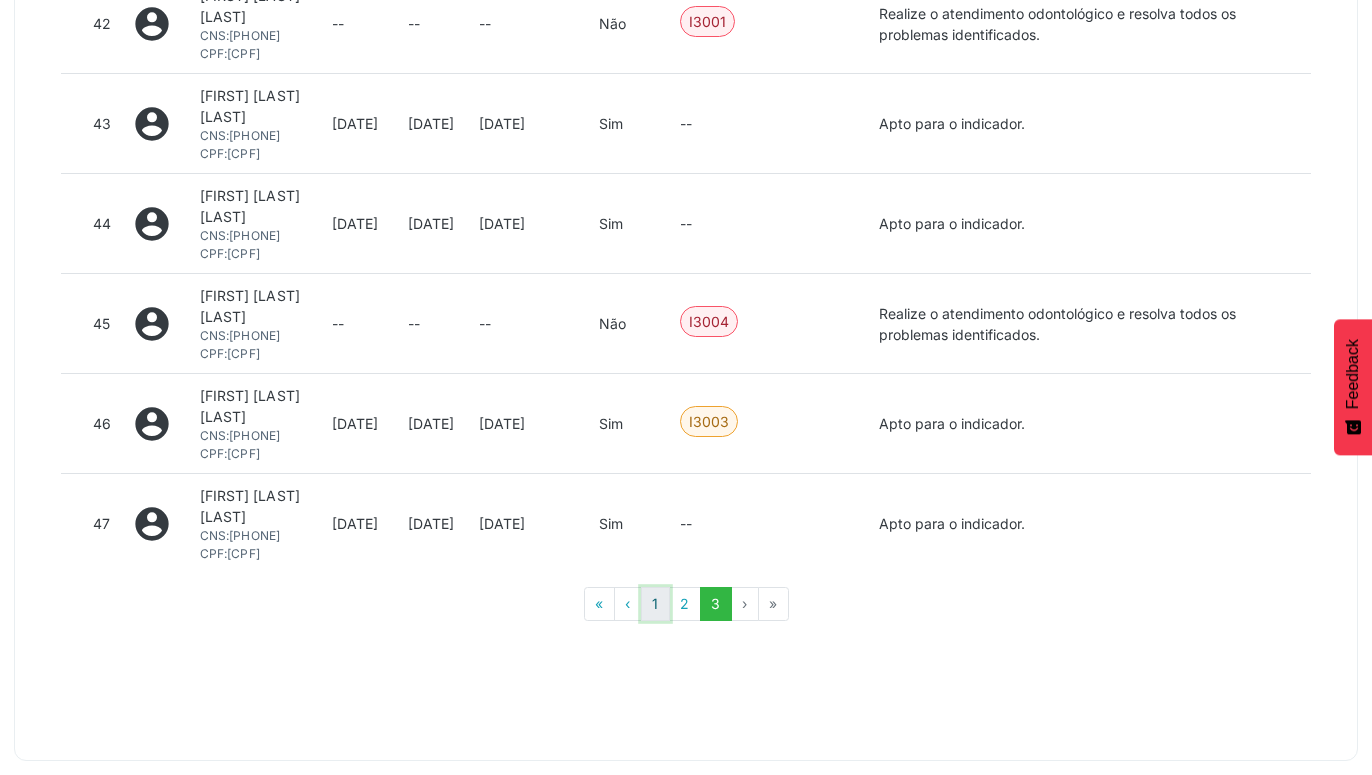 click on "1" at bounding box center [655, 604] 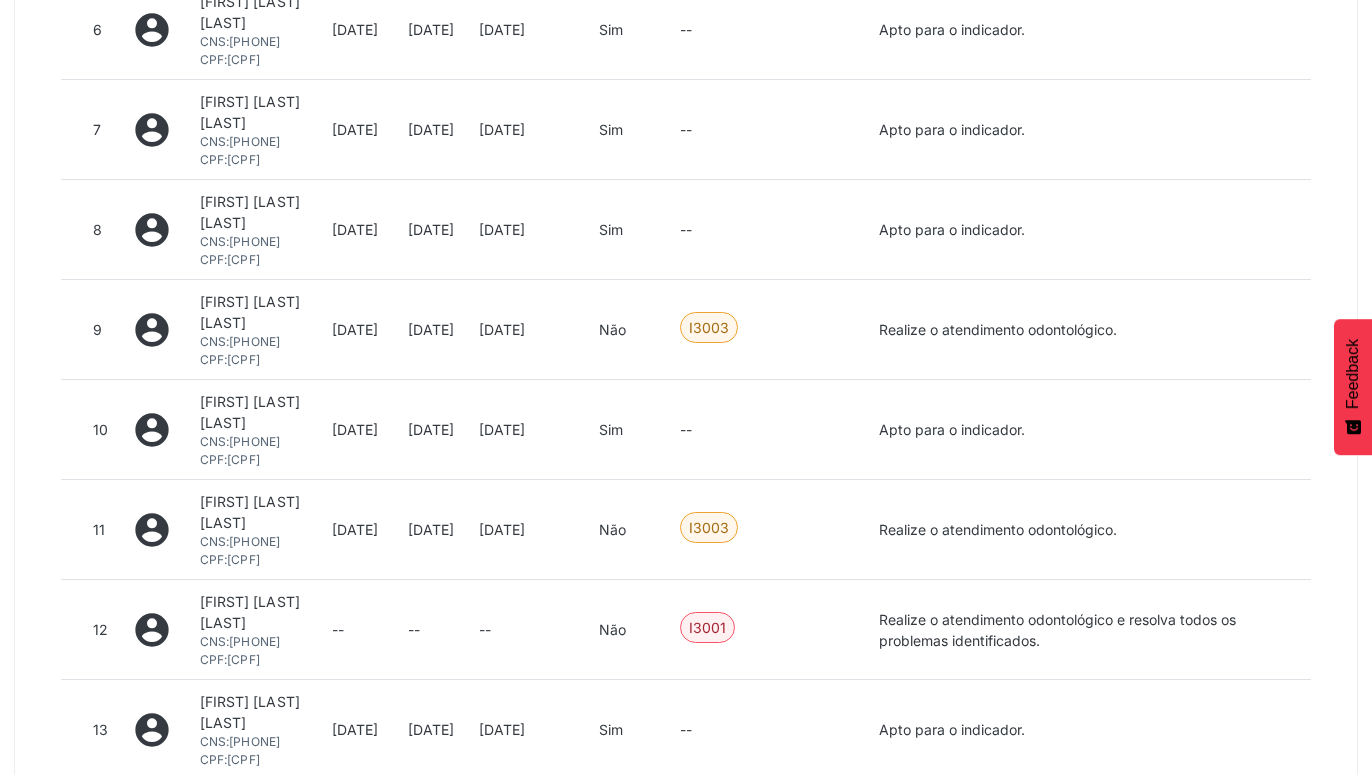 scroll, scrollTop: 1944, scrollLeft: 0, axis: vertical 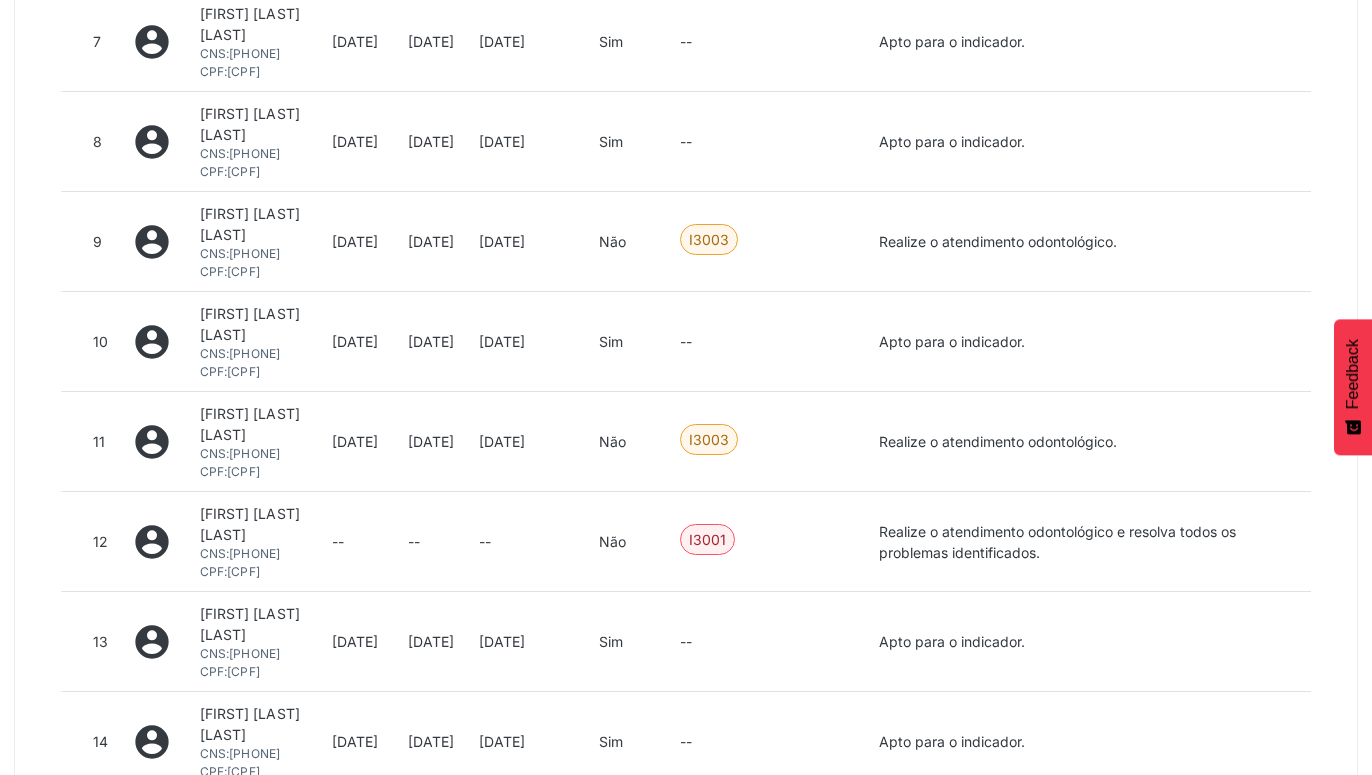 drag, startPoint x: 283, startPoint y: 323, endPoint x: 315, endPoint y: 322, distance: 32.01562 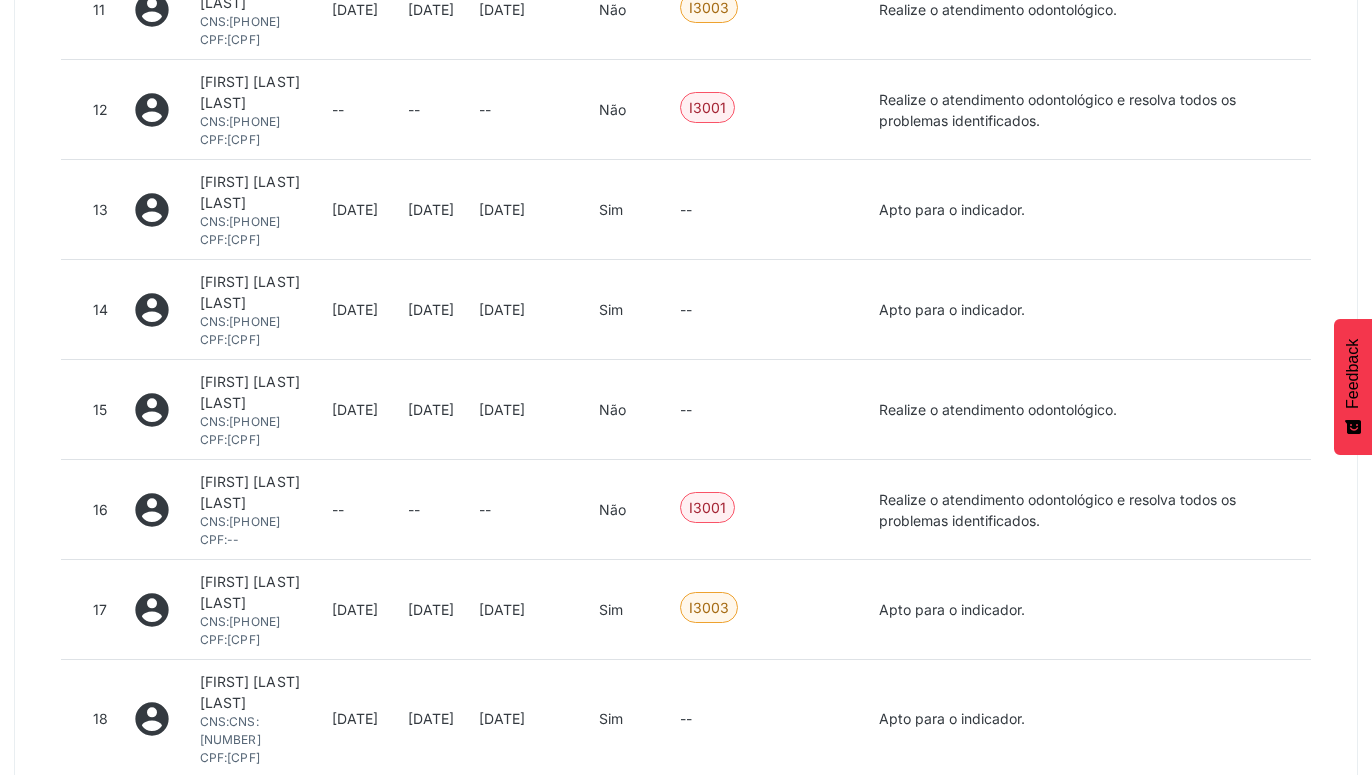 scroll, scrollTop: 2454, scrollLeft: 0, axis: vertical 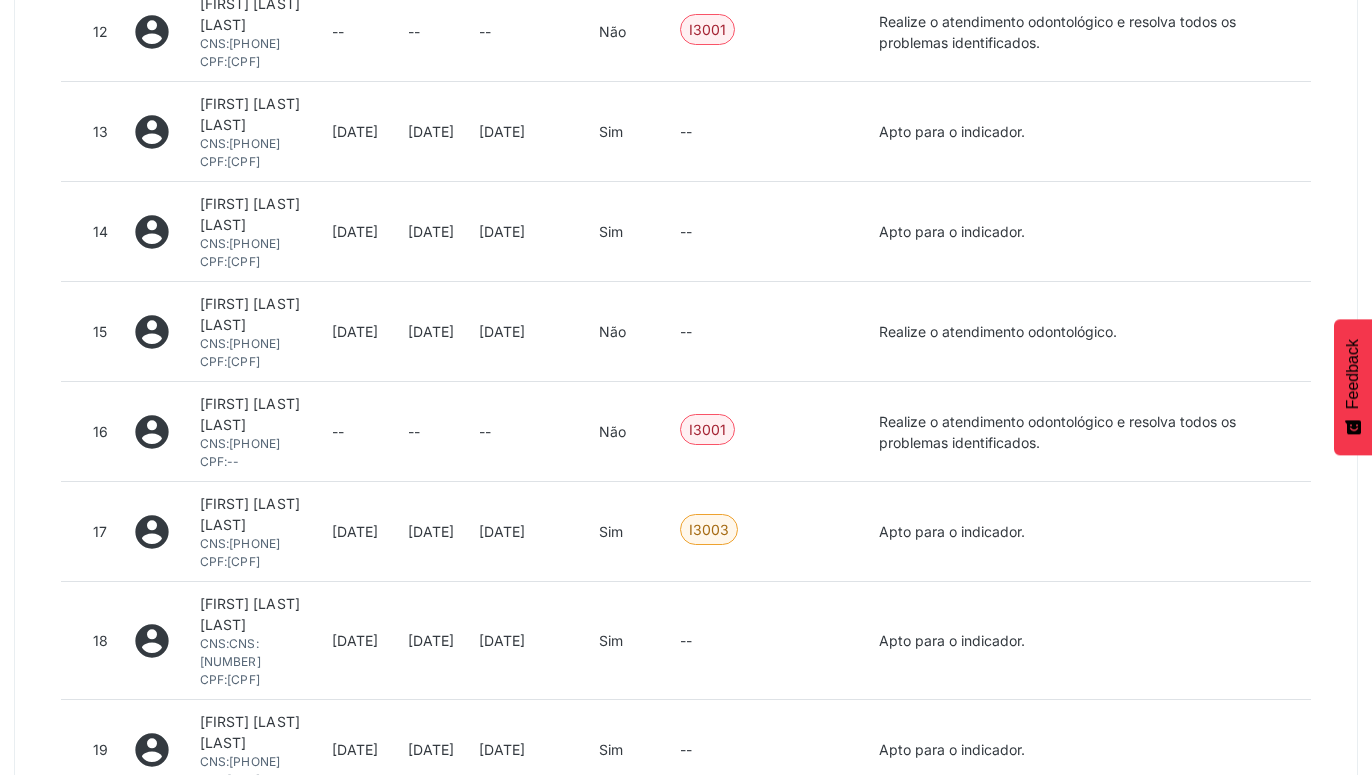drag, startPoint x: 270, startPoint y: 513, endPoint x: 289, endPoint y: 535, distance: 29.068884 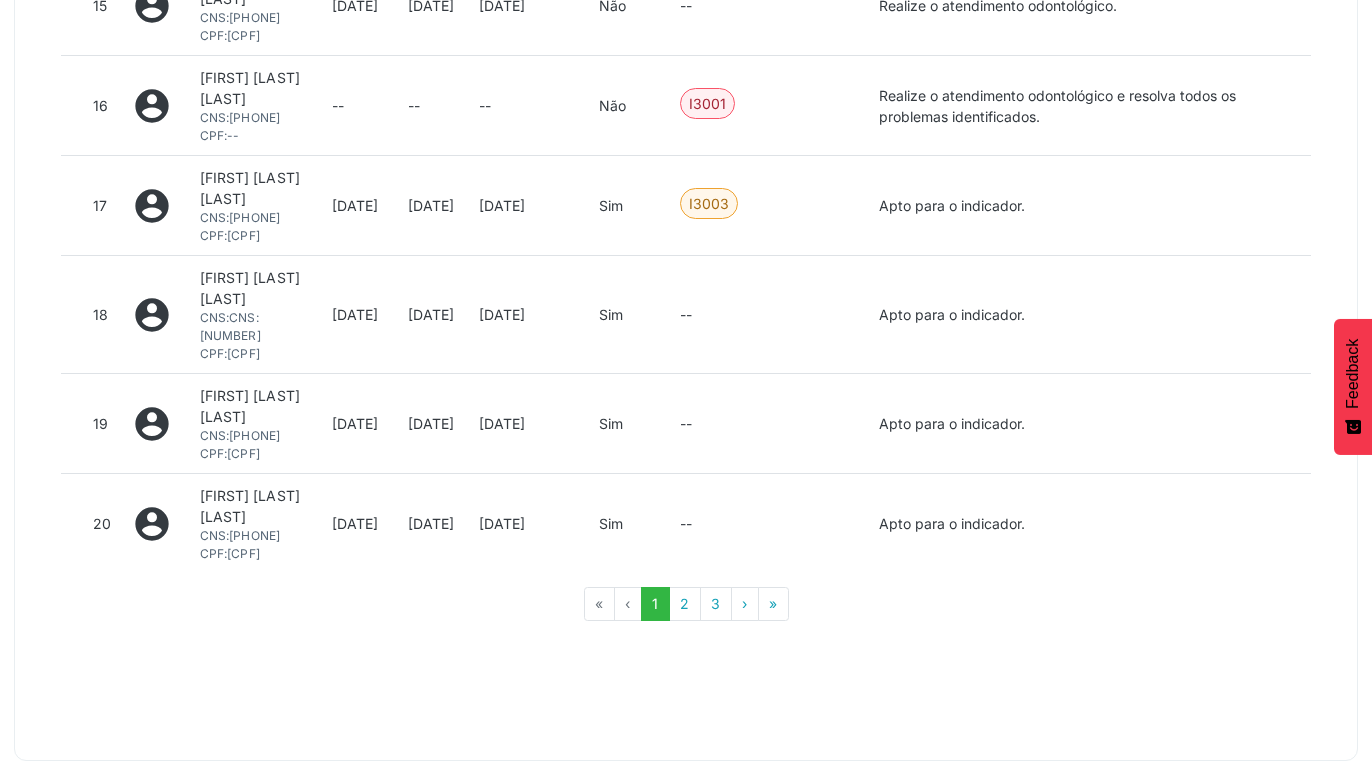 scroll, scrollTop: 2964, scrollLeft: 0, axis: vertical 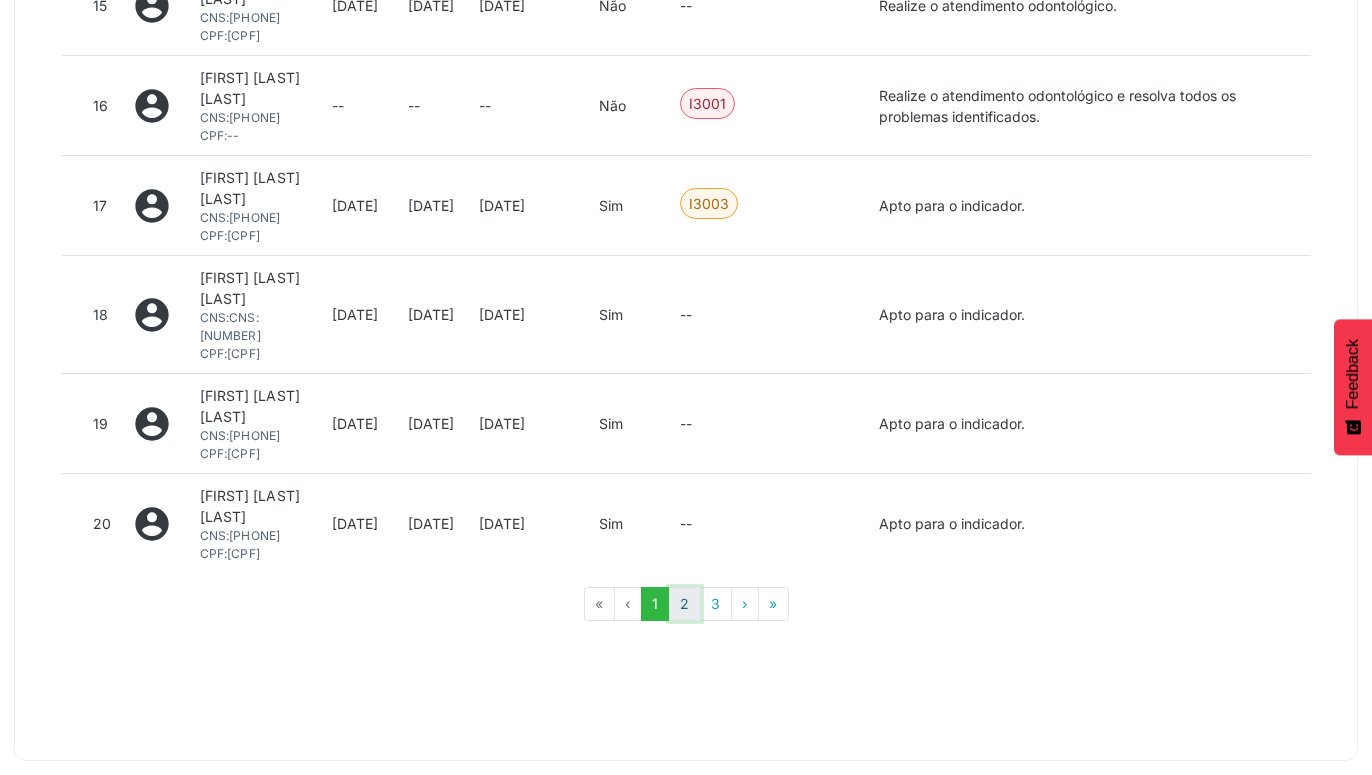 click on "2" at bounding box center [685, 604] 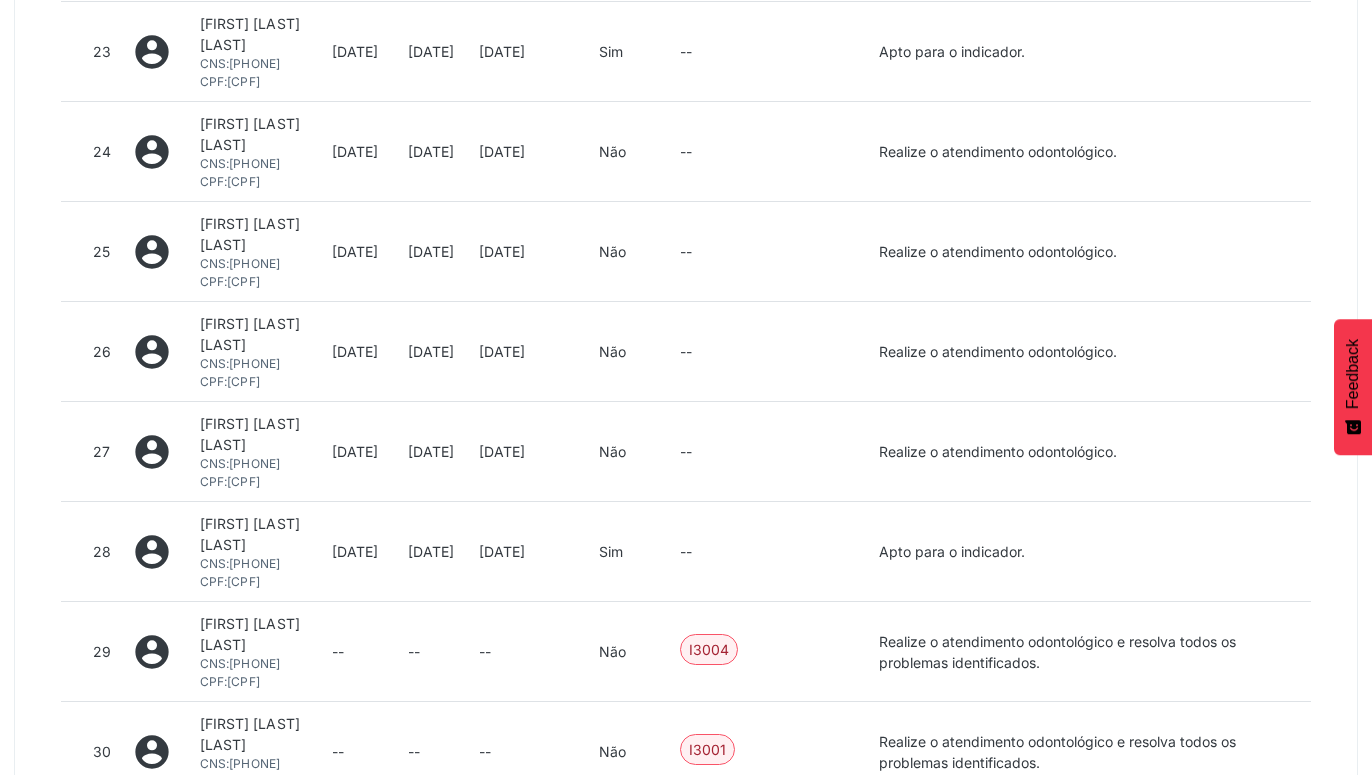 scroll, scrollTop: 1536, scrollLeft: 0, axis: vertical 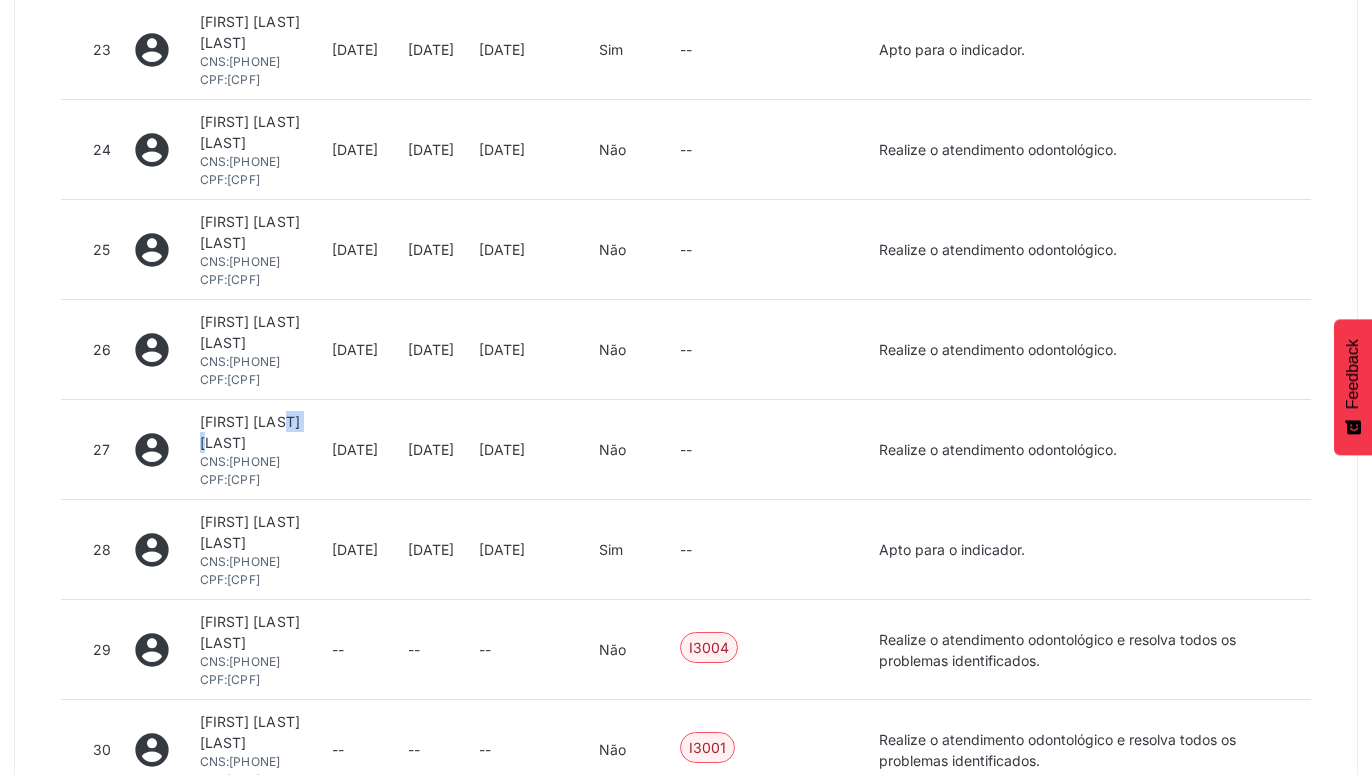 drag, startPoint x: 234, startPoint y: 430, endPoint x: 277, endPoint y: 422, distance: 43.737854 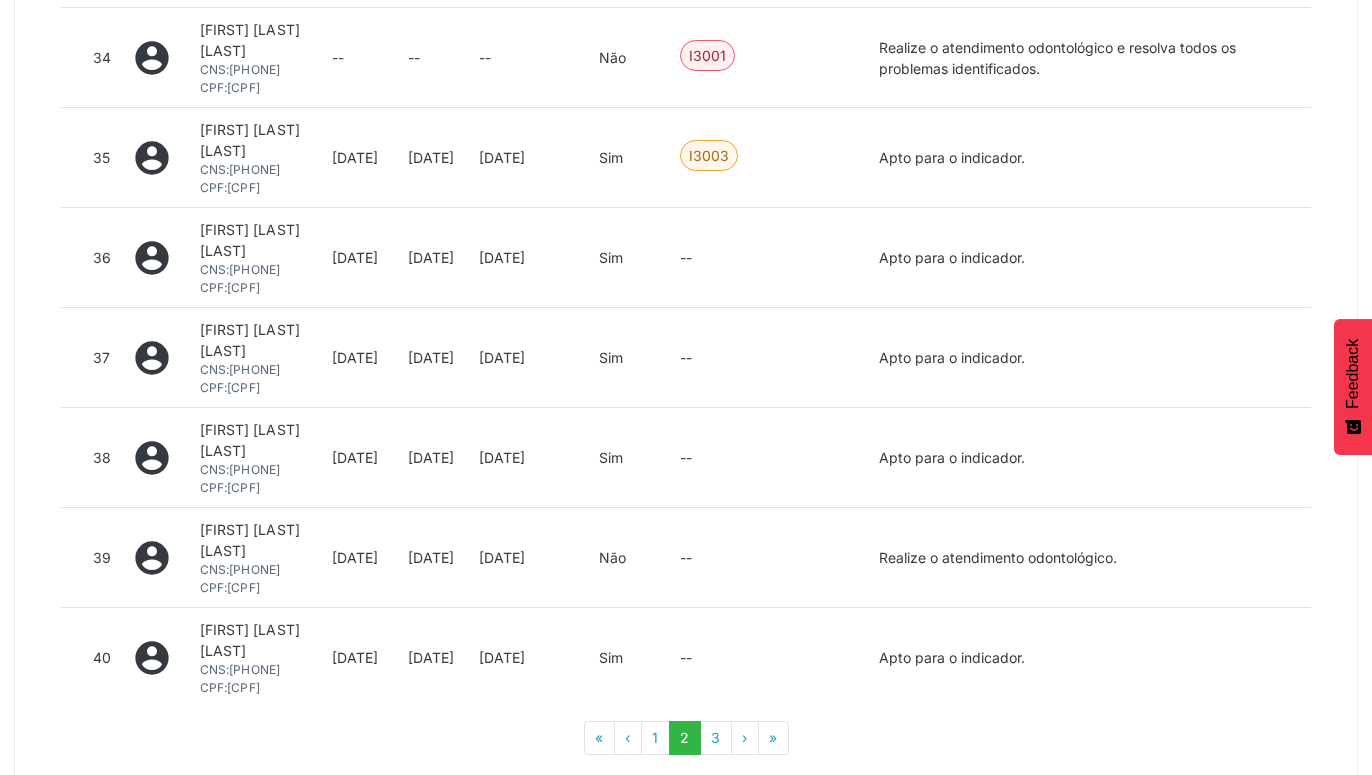 scroll, scrollTop: 2658, scrollLeft: 0, axis: vertical 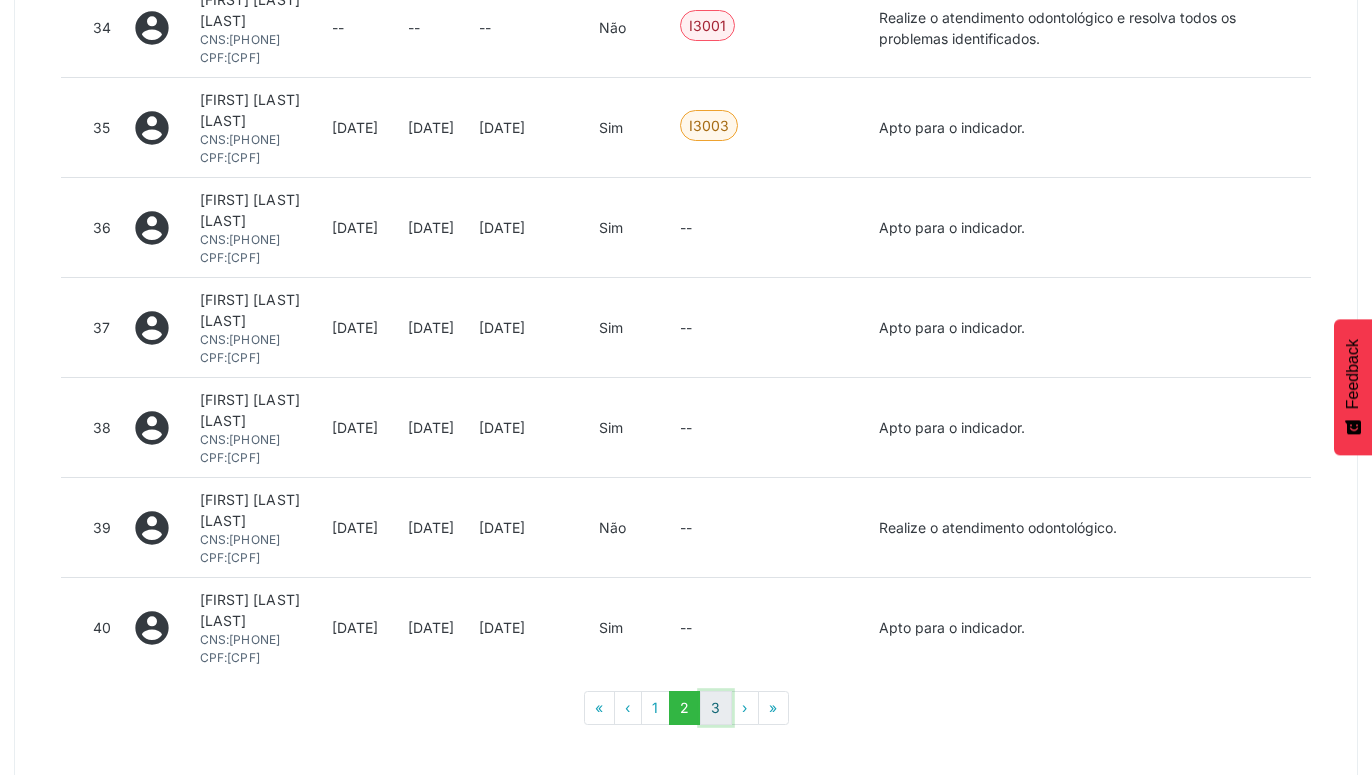 click on "3" at bounding box center (716, 708) 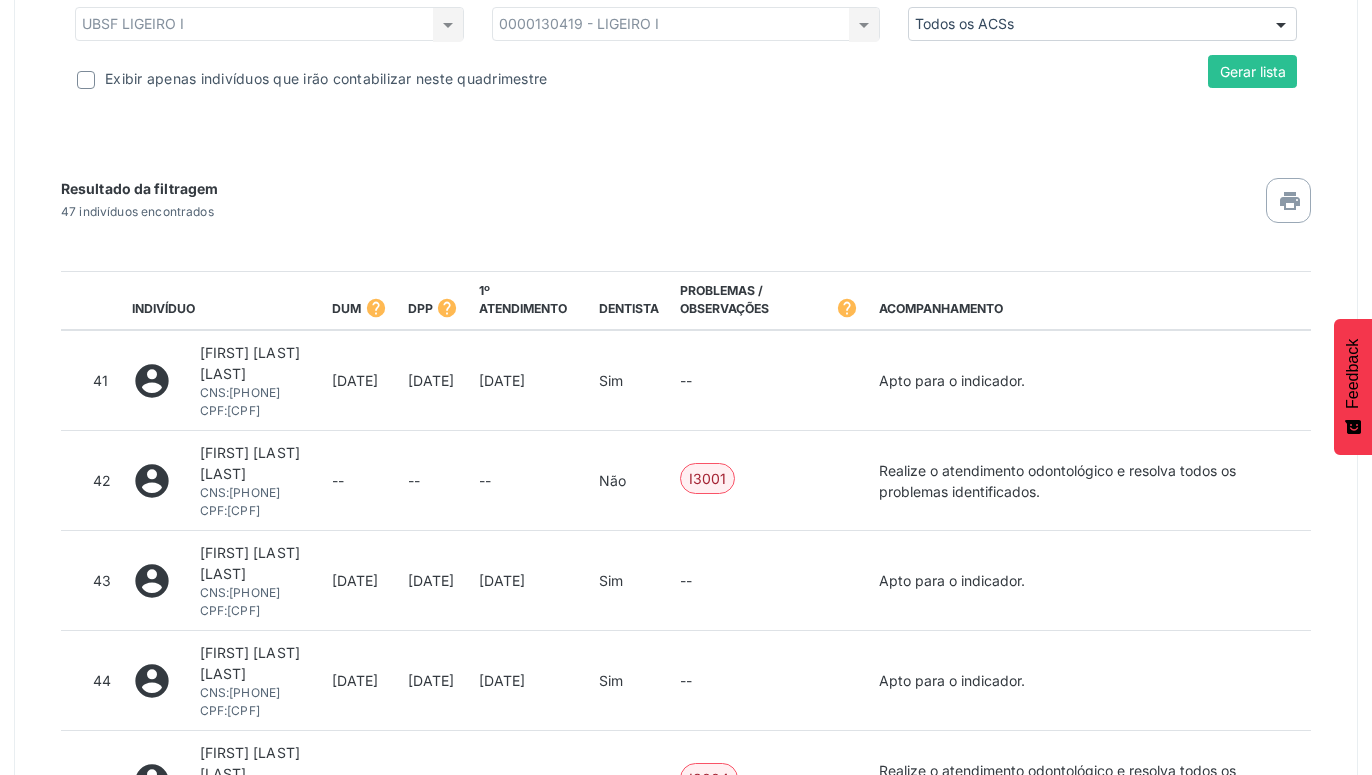scroll, scrollTop: 1026, scrollLeft: 0, axis: vertical 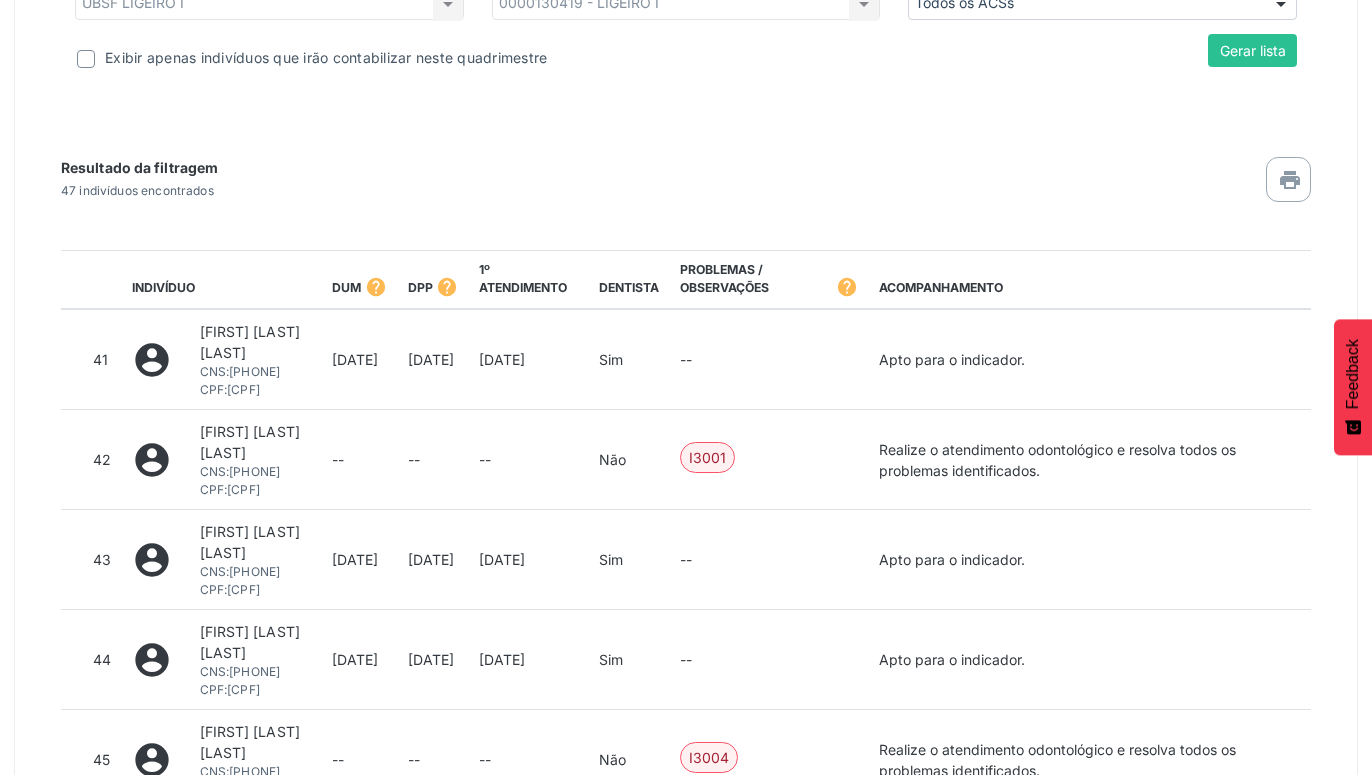 click on "--" at bounding box center [528, 460] 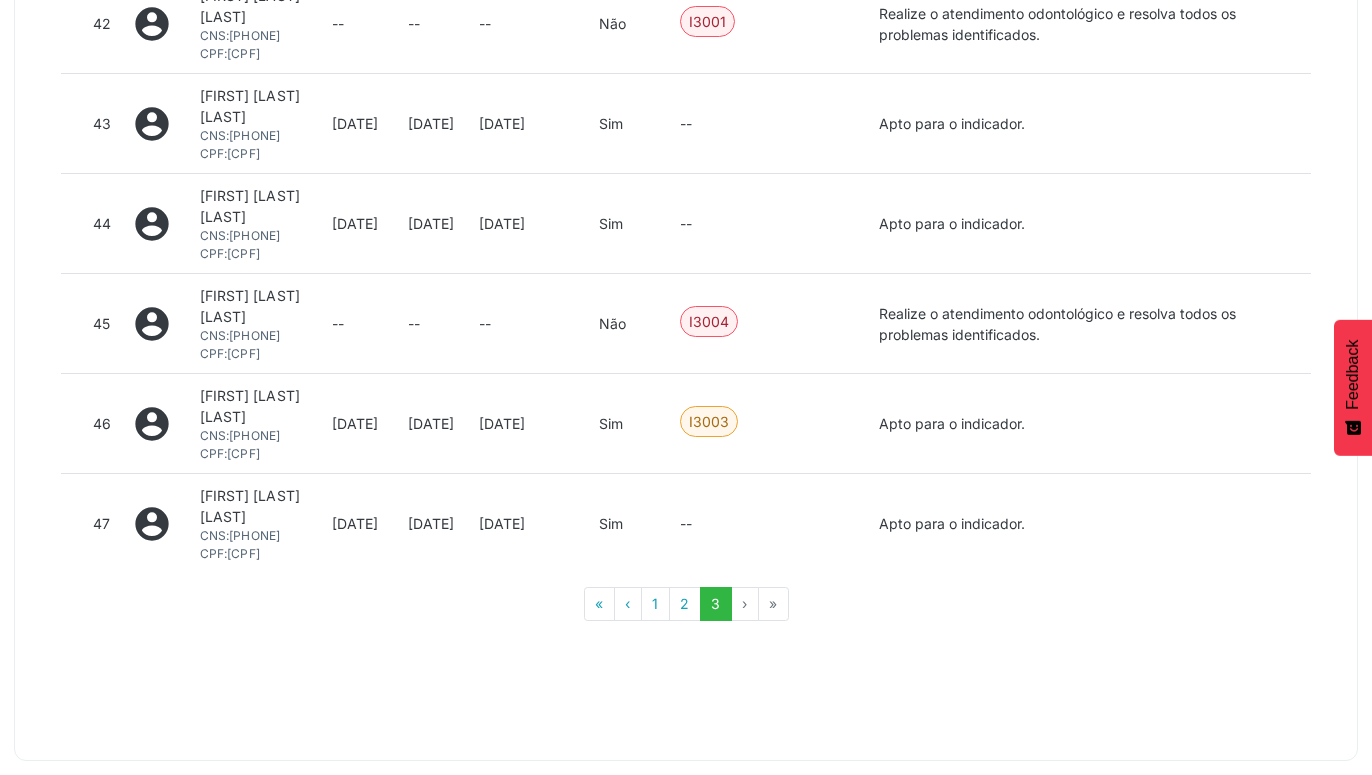 scroll, scrollTop: 1534, scrollLeft: 0, axis: vertical 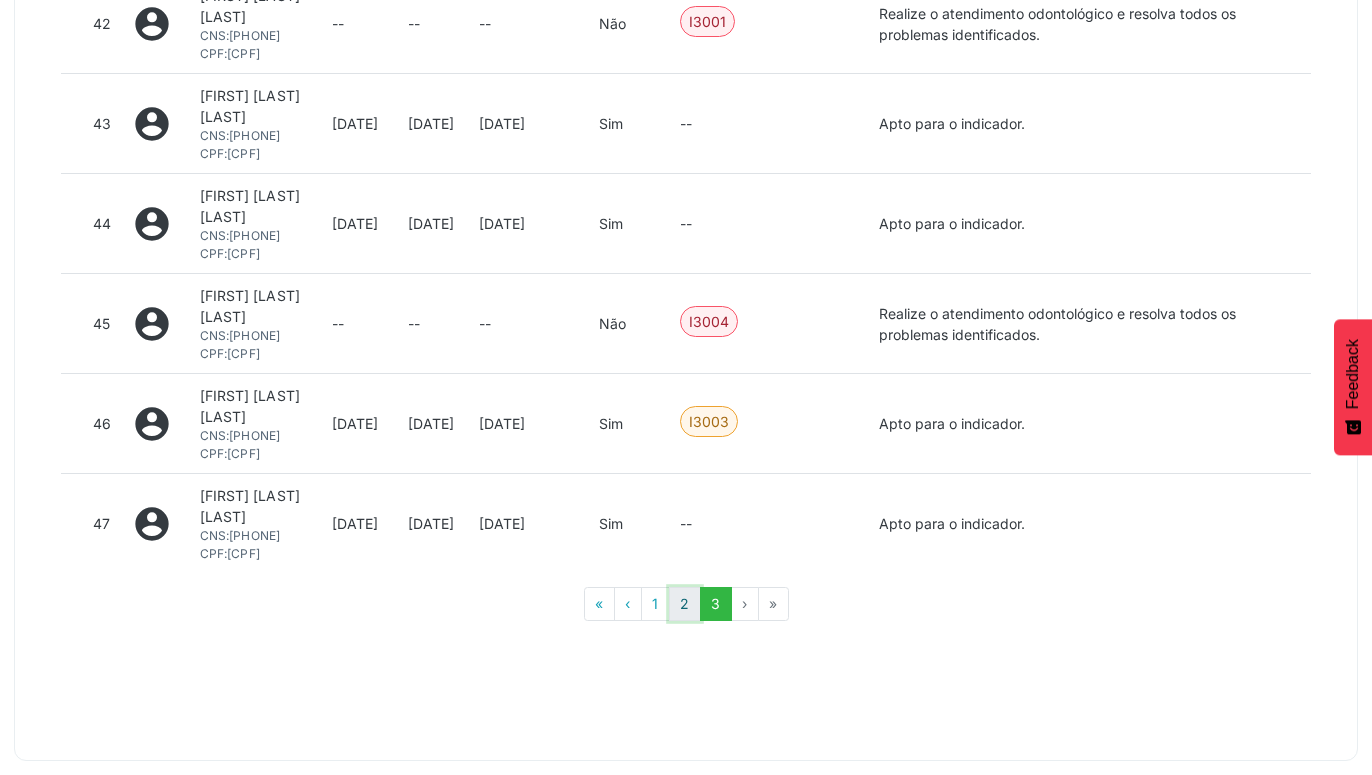 click on "2" at bounding box center [685, 604] 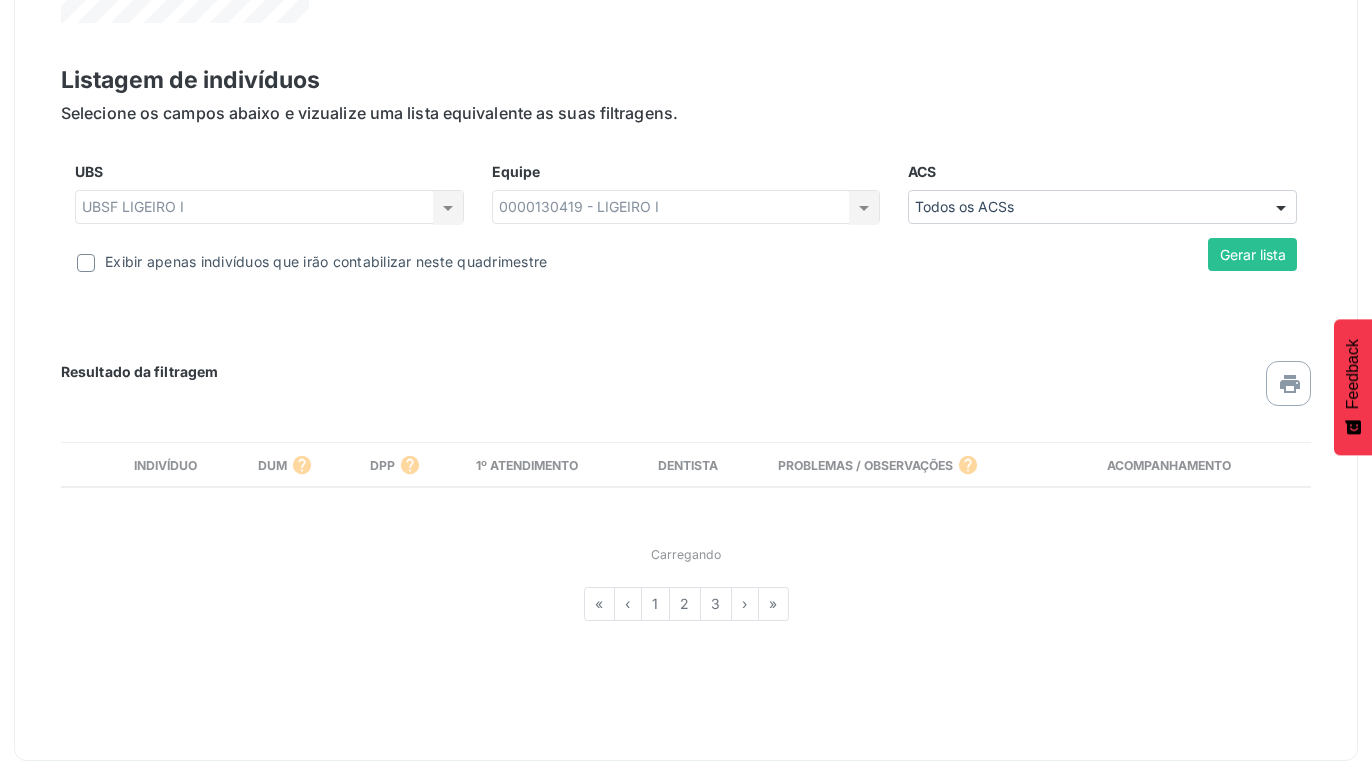scroll, scrollTop: 822, scrollLeft: 0, axis: vertical 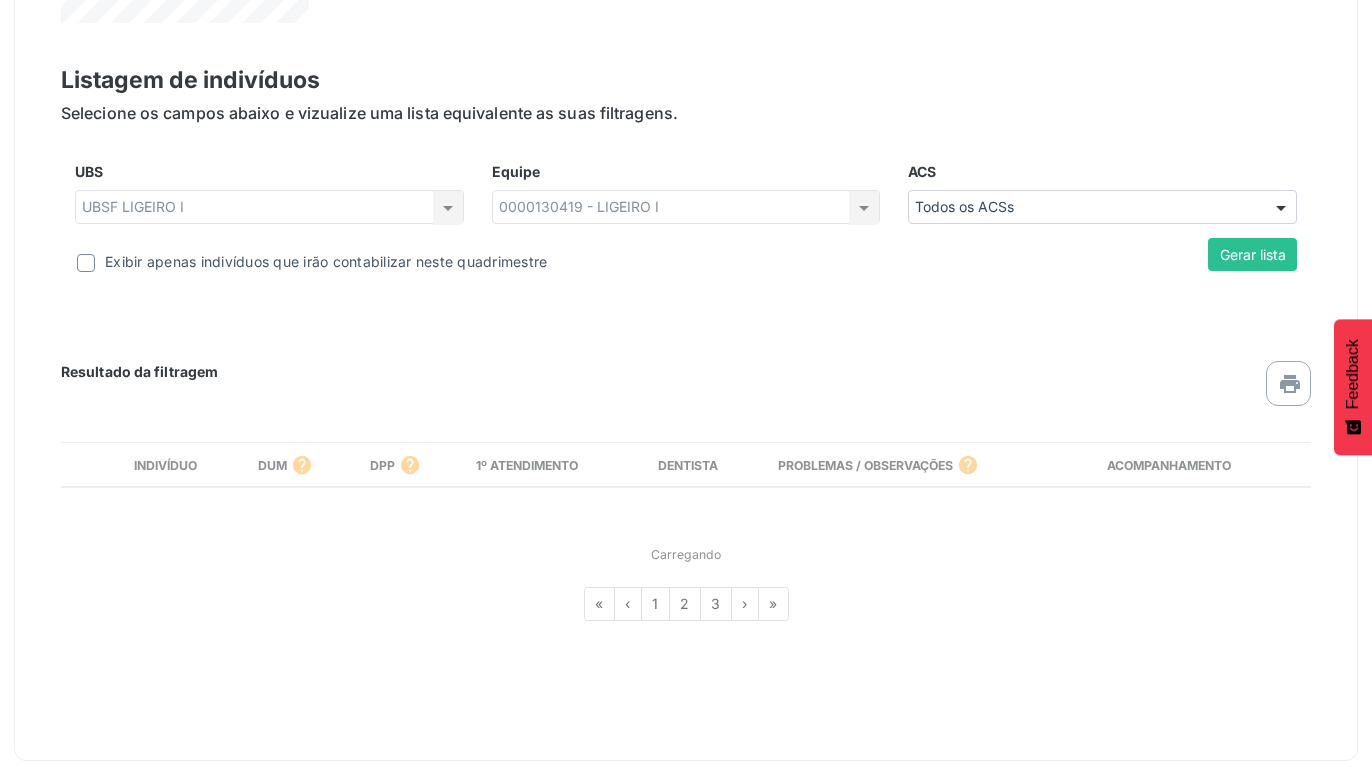 click on "1" at bounding box center (656, 604) 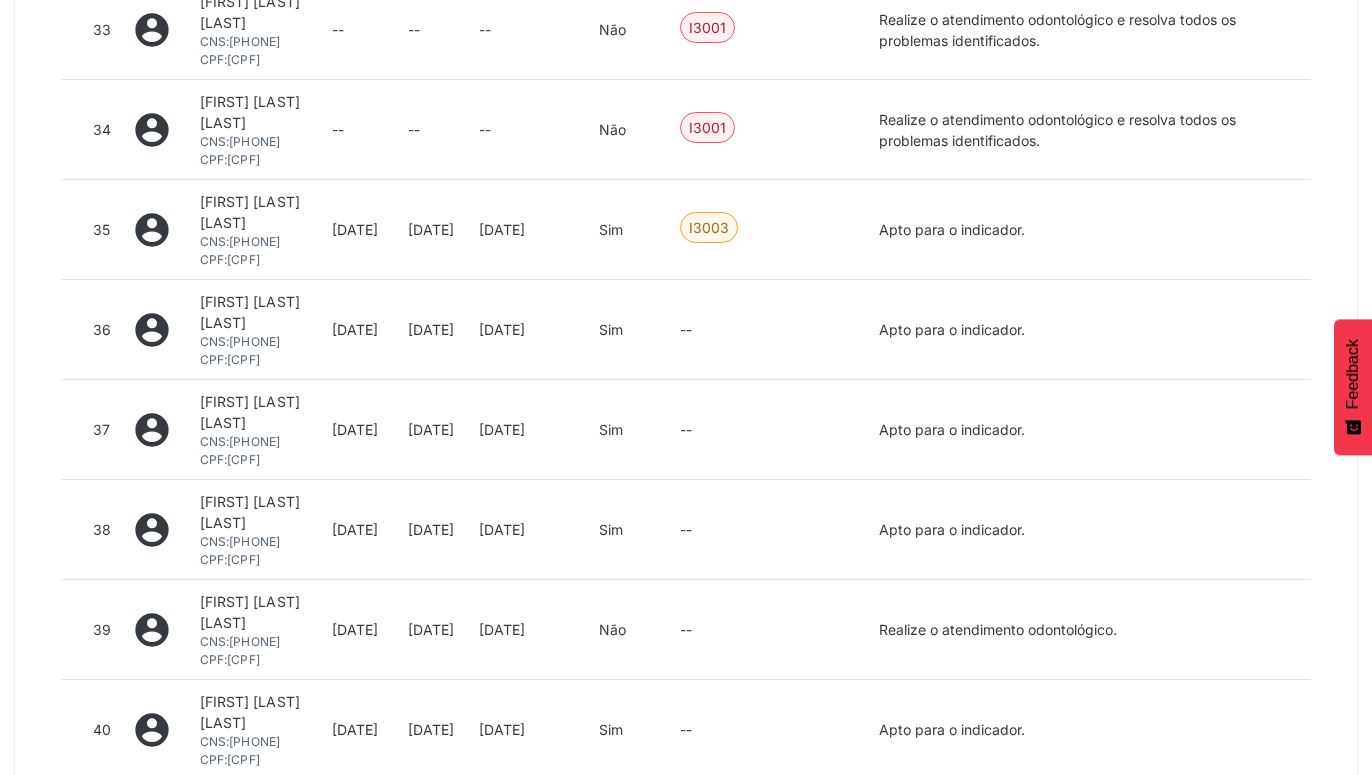 scroll, scrollTop: 2749, scrollLeft: 0, axis: vertical 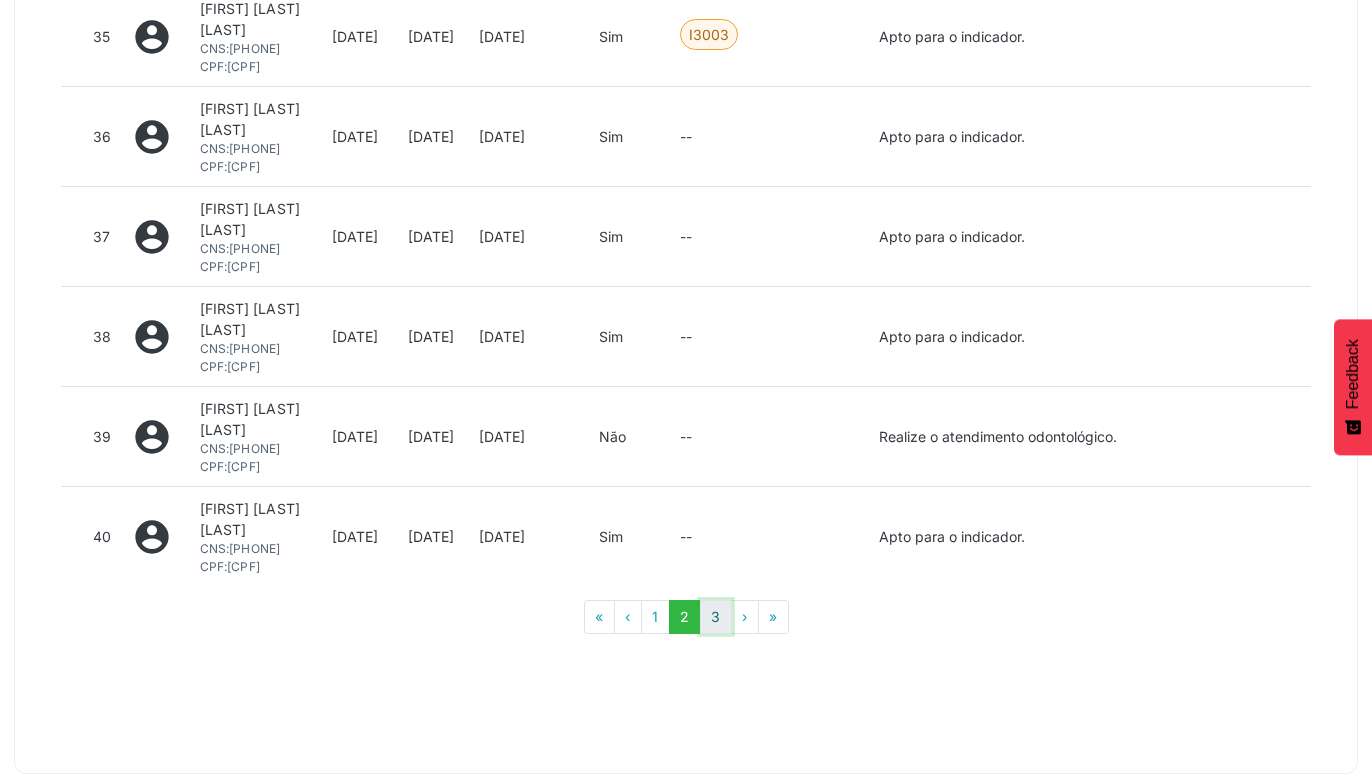 click on "3" at bounding box center [716, 617] 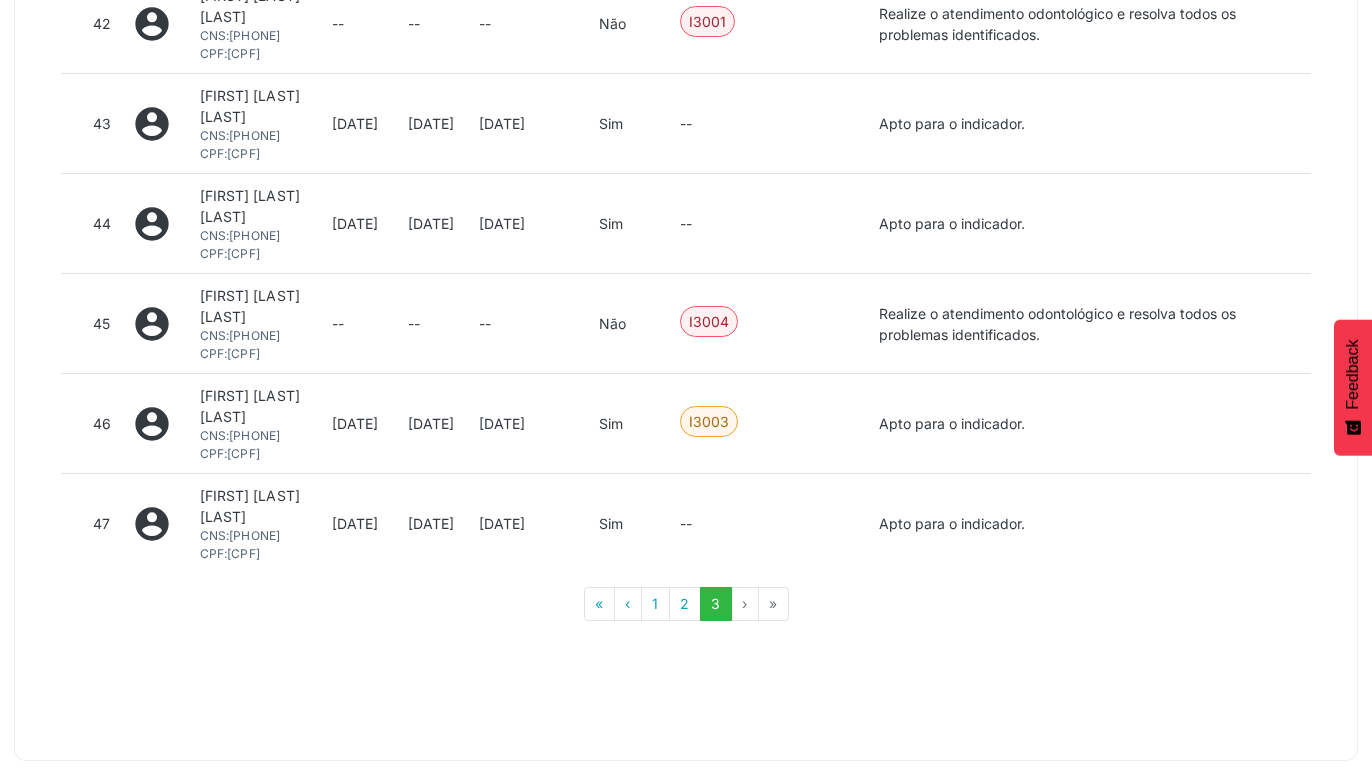 scroll, scrollTop: 1534, scrollLeft: 0, axis: vertical 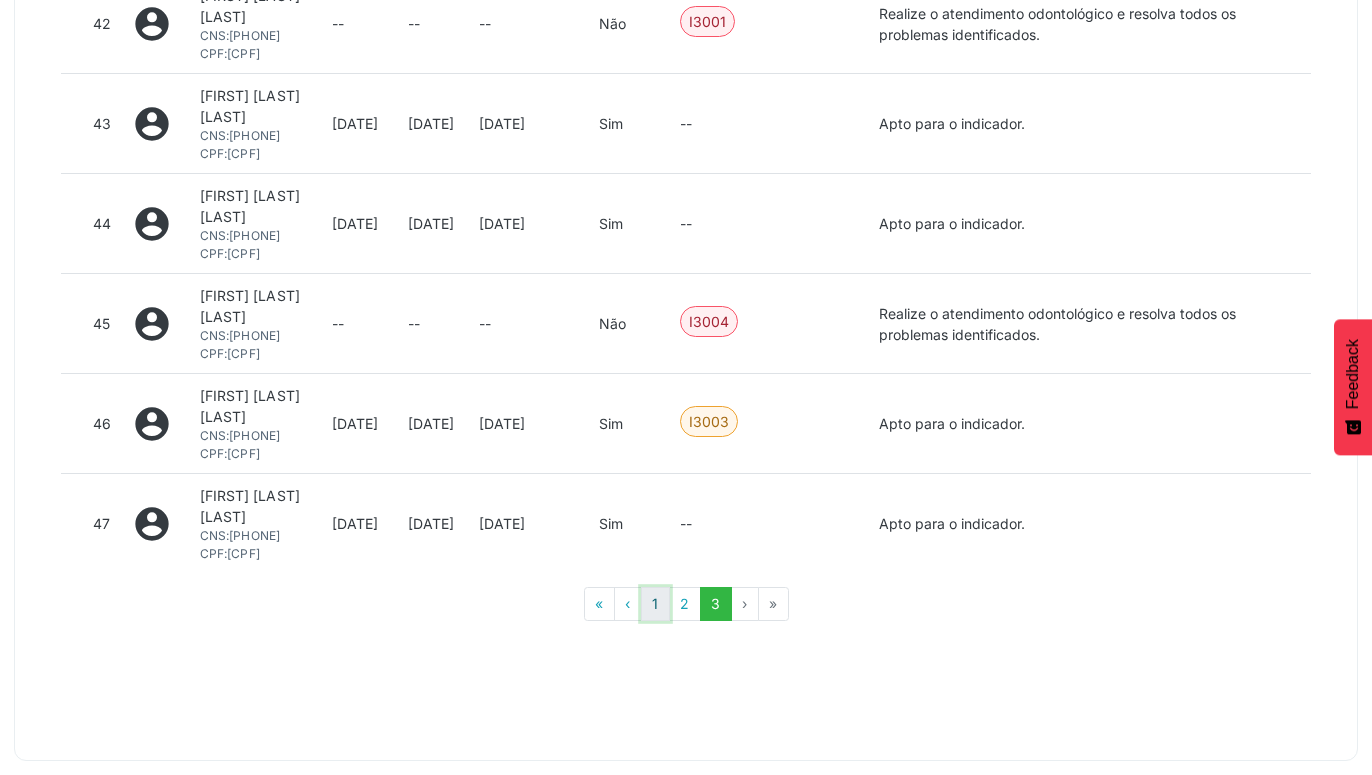 click on "1" at bounding box center [655, 604] 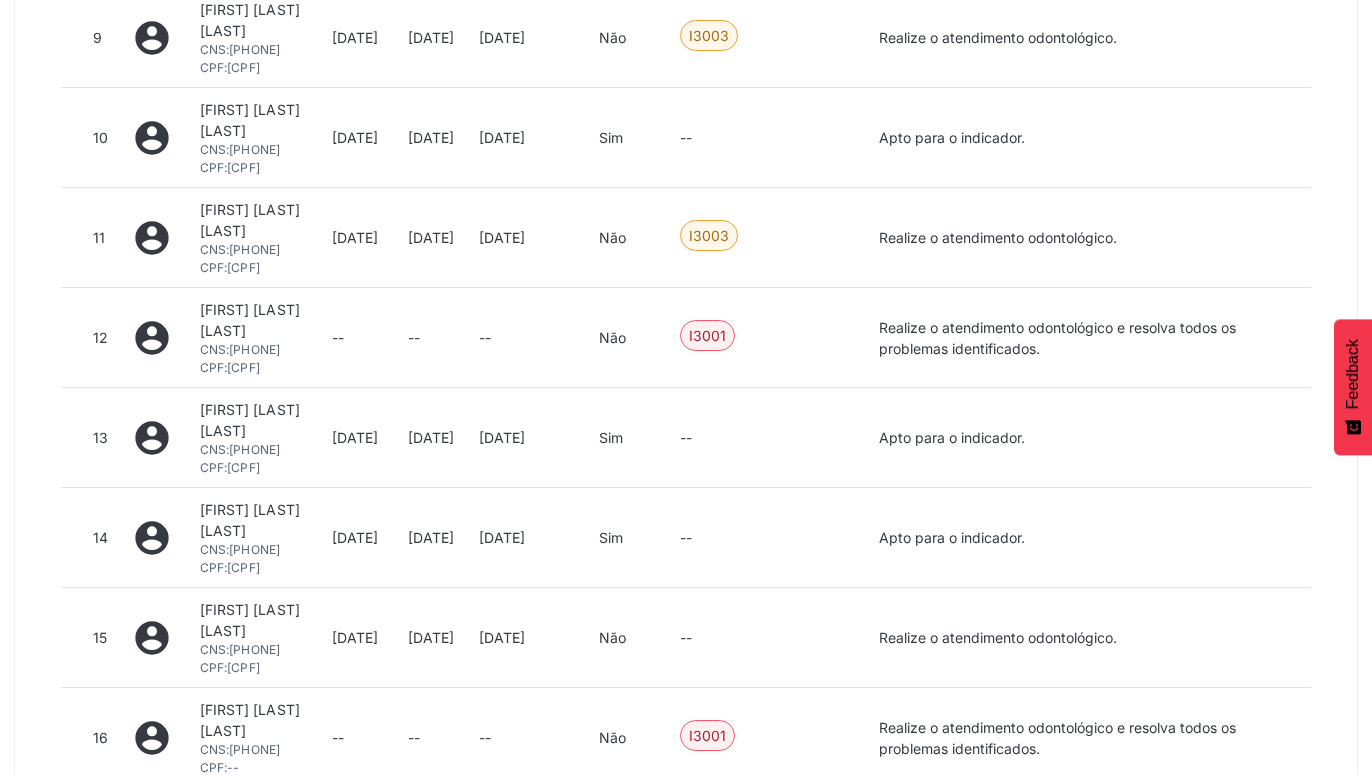 scroll, scrollTop: 2046, scrollLeft: 0, axis: vertical 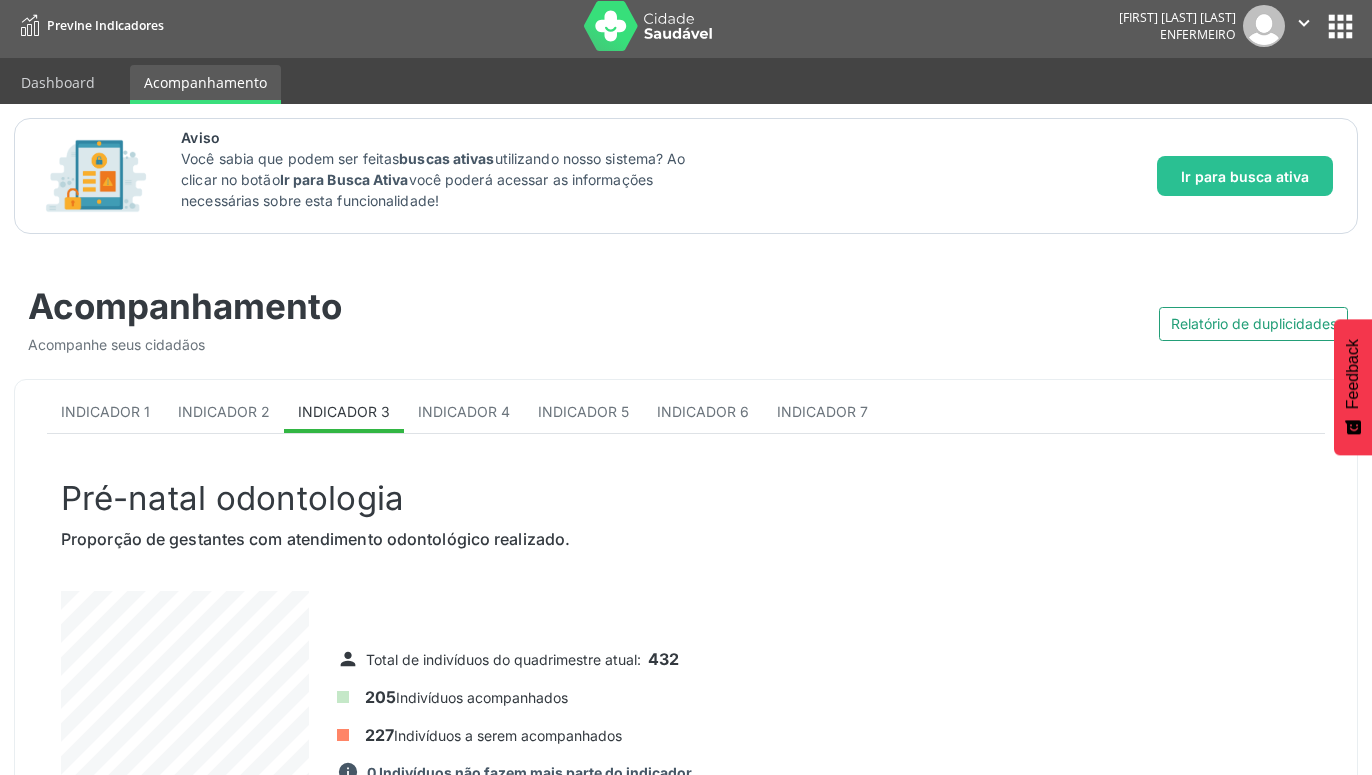 click on "apps" at bounding box center [1340, 26] 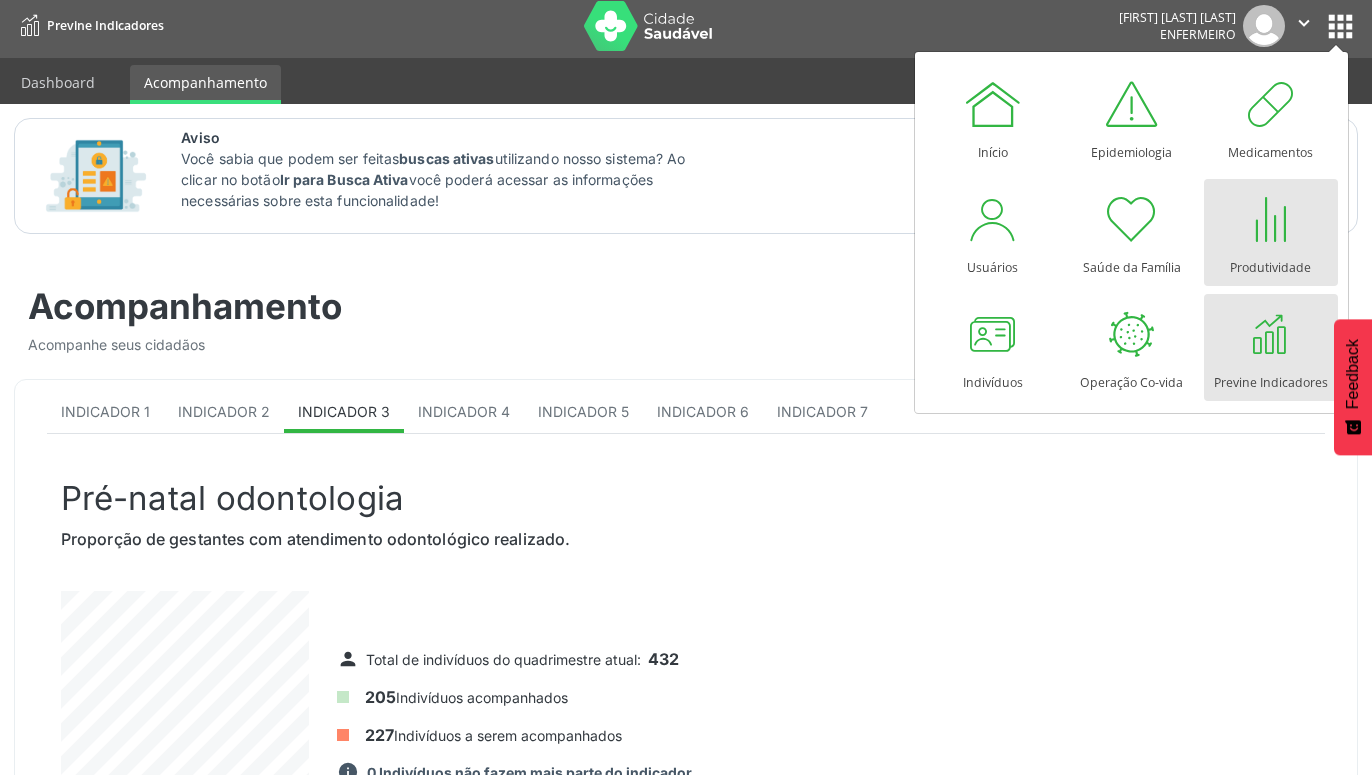 click on "Produtividade" at bounding box center (1270, 262) 